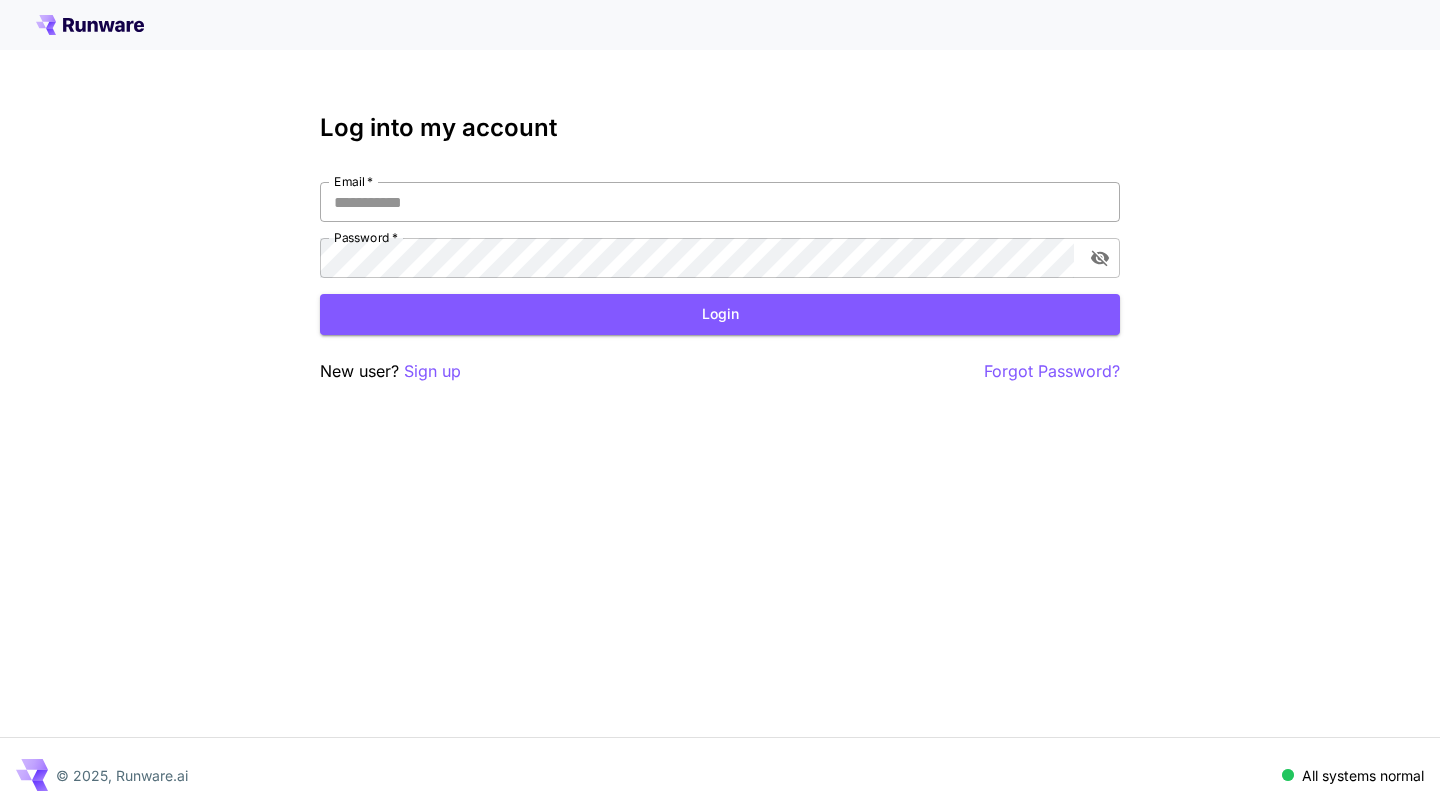 scroll, scrollTop: 0, scrollLeft: 0, axis: both 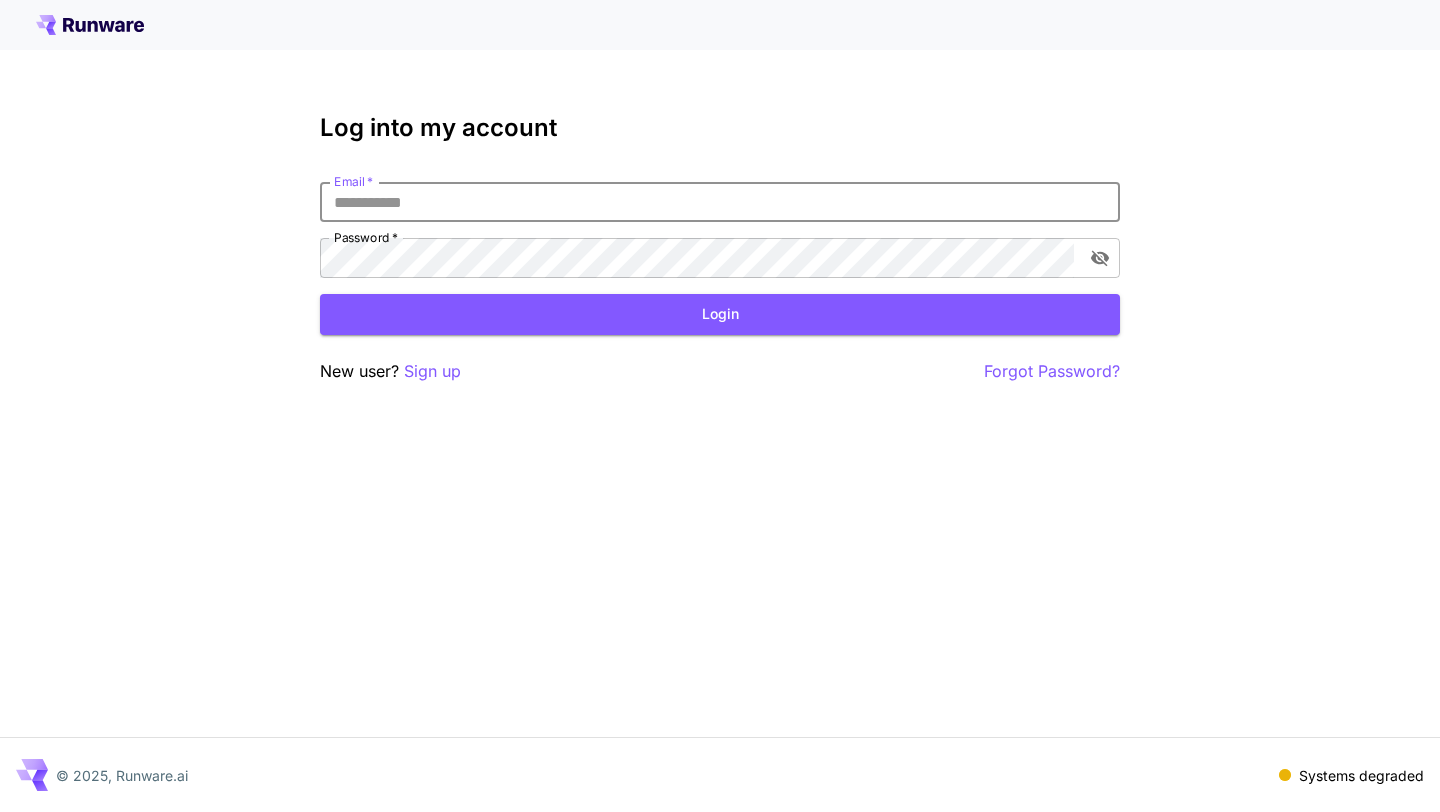 click on "Email   *" at bounding box center [720, 202] 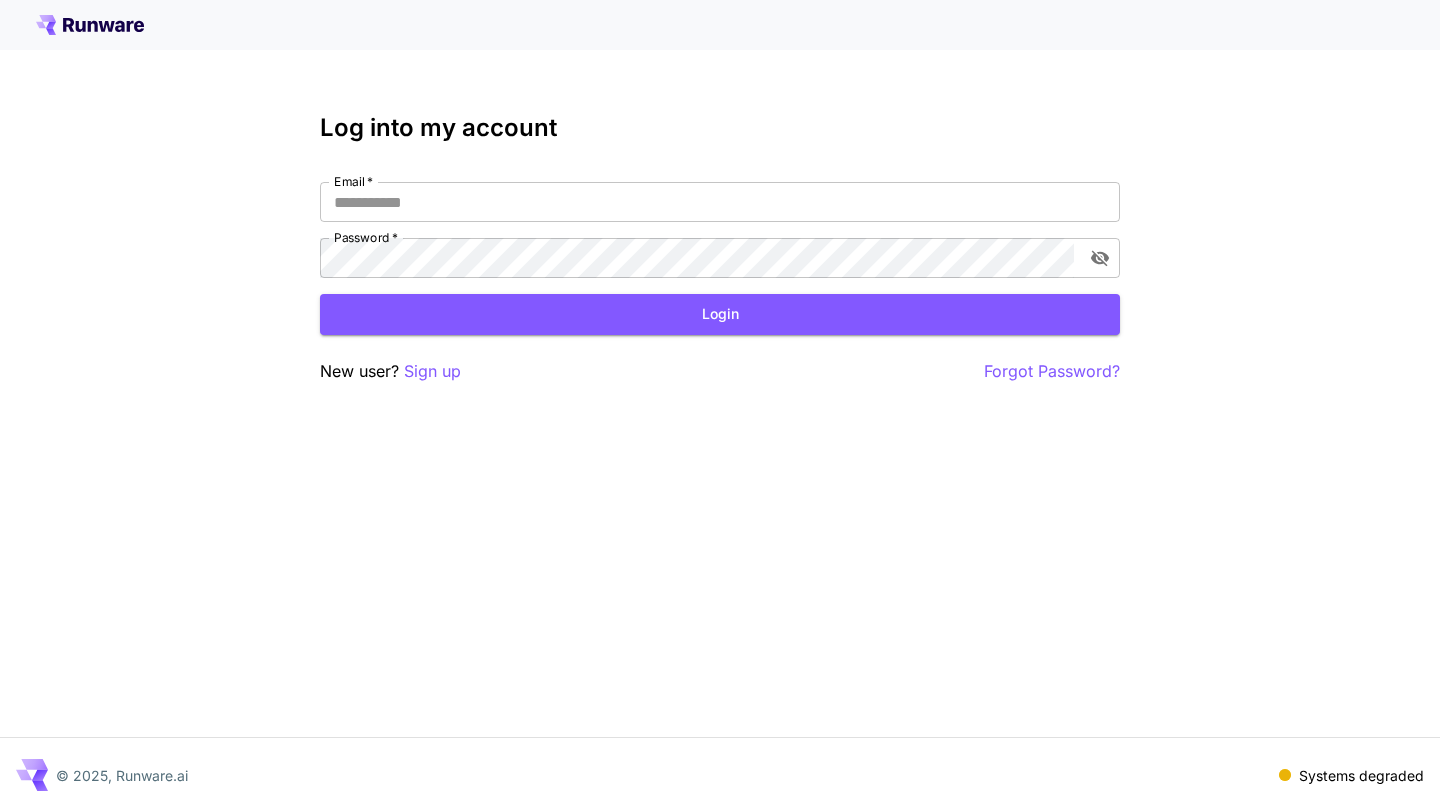 click on "Systems degraded" at bounding box center [1361, 775] 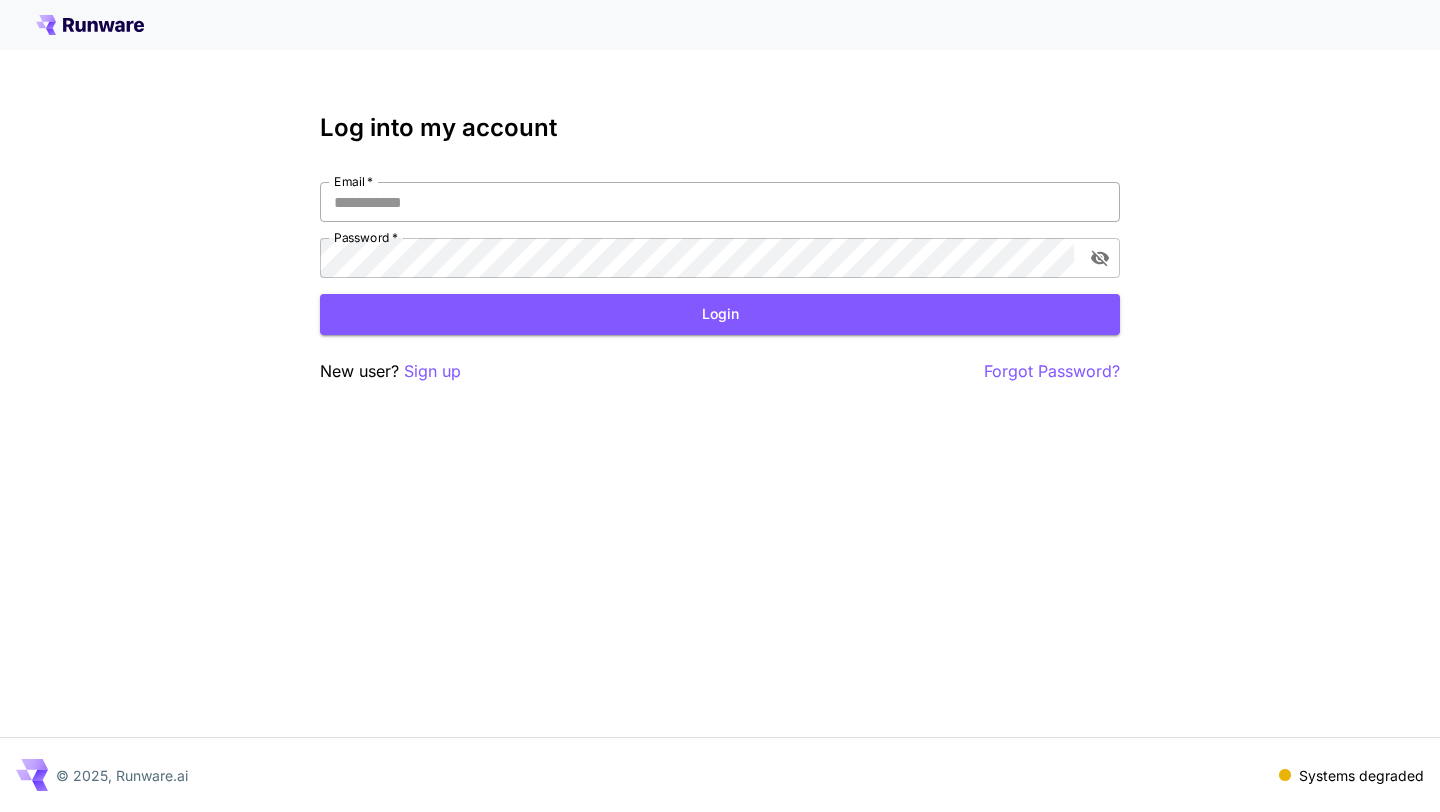 click on "Email   *" at bounding box center (720, 202) 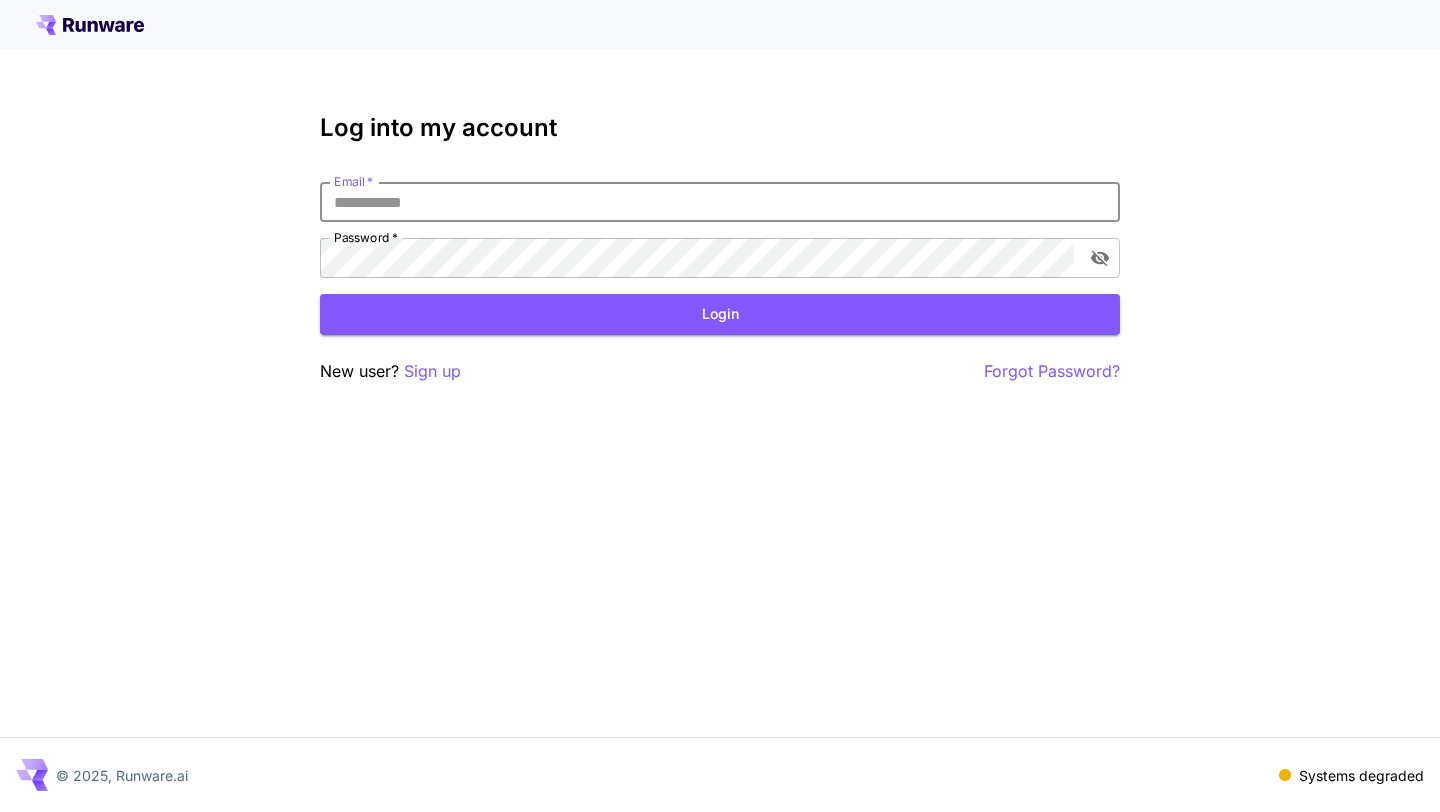paste on "**********" 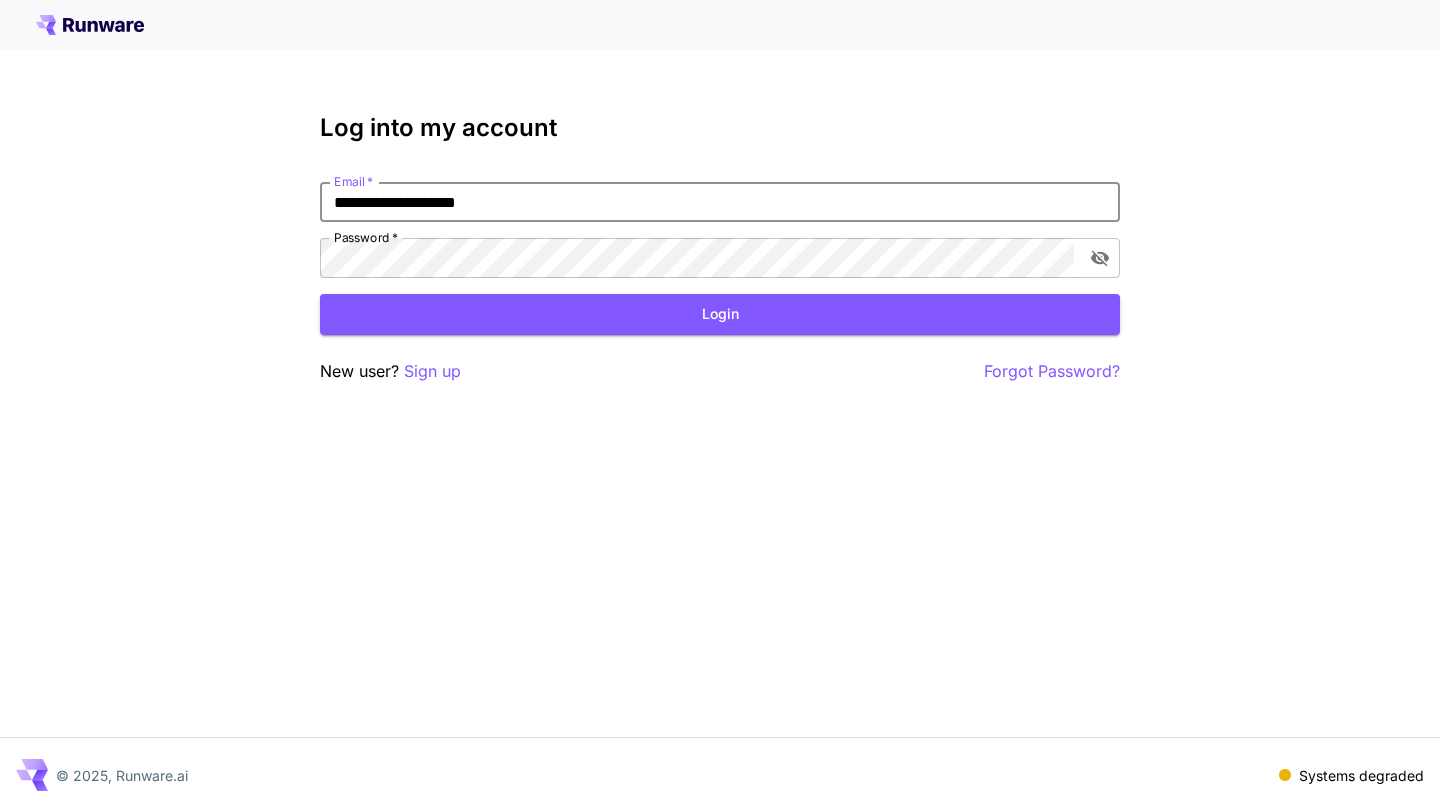 type on "**********" 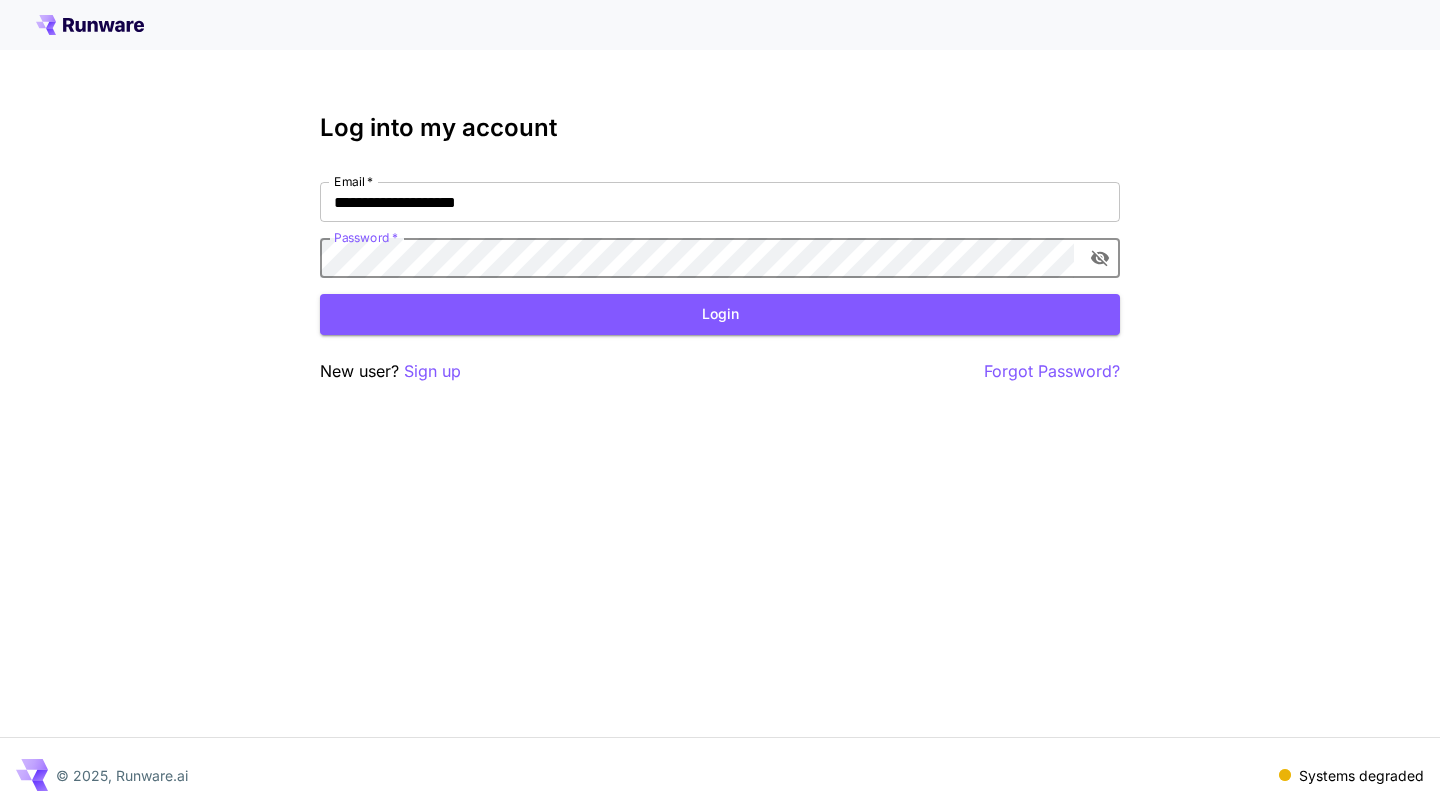 click on "Login" at bounding box center [720, 314] 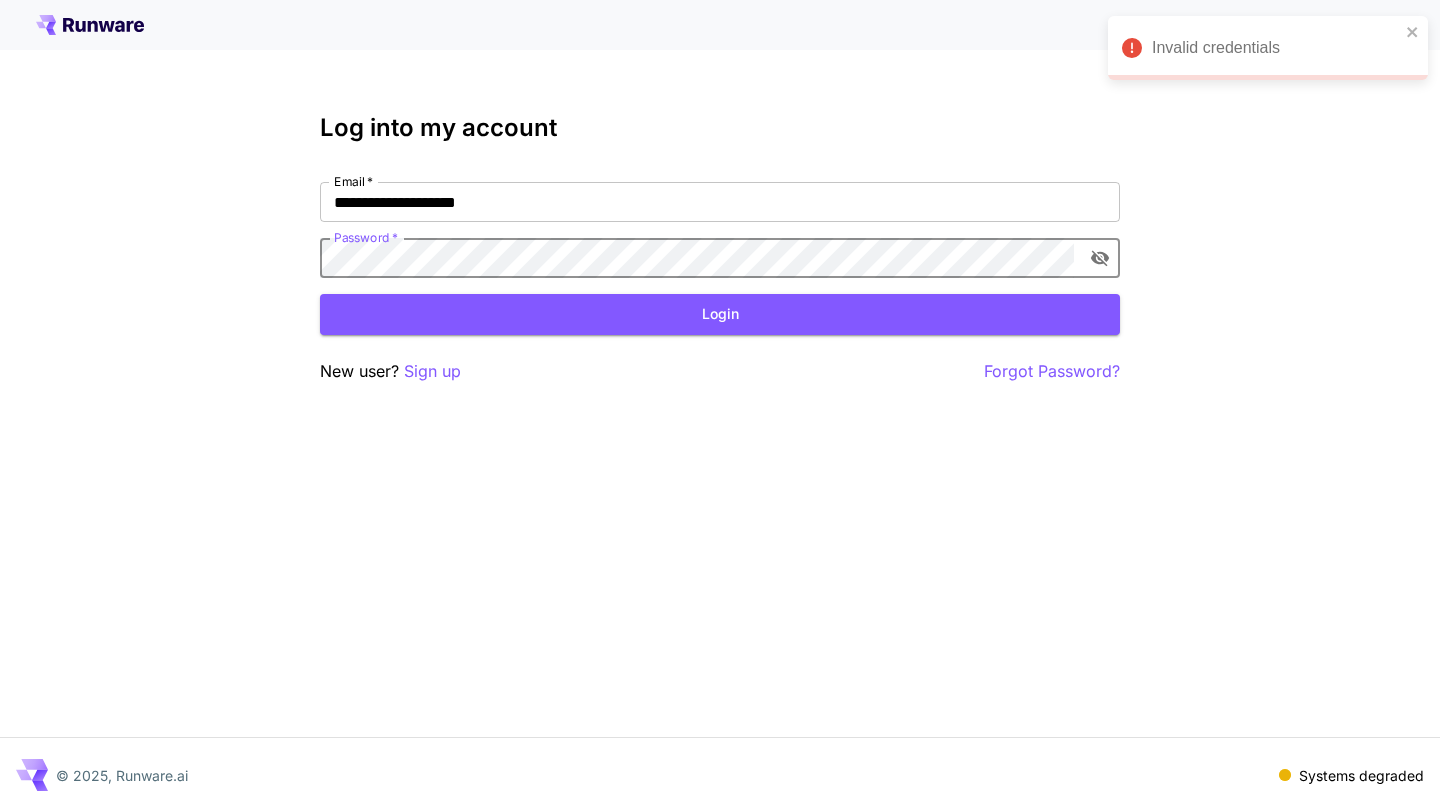 click at bounding box center (1100, 258) 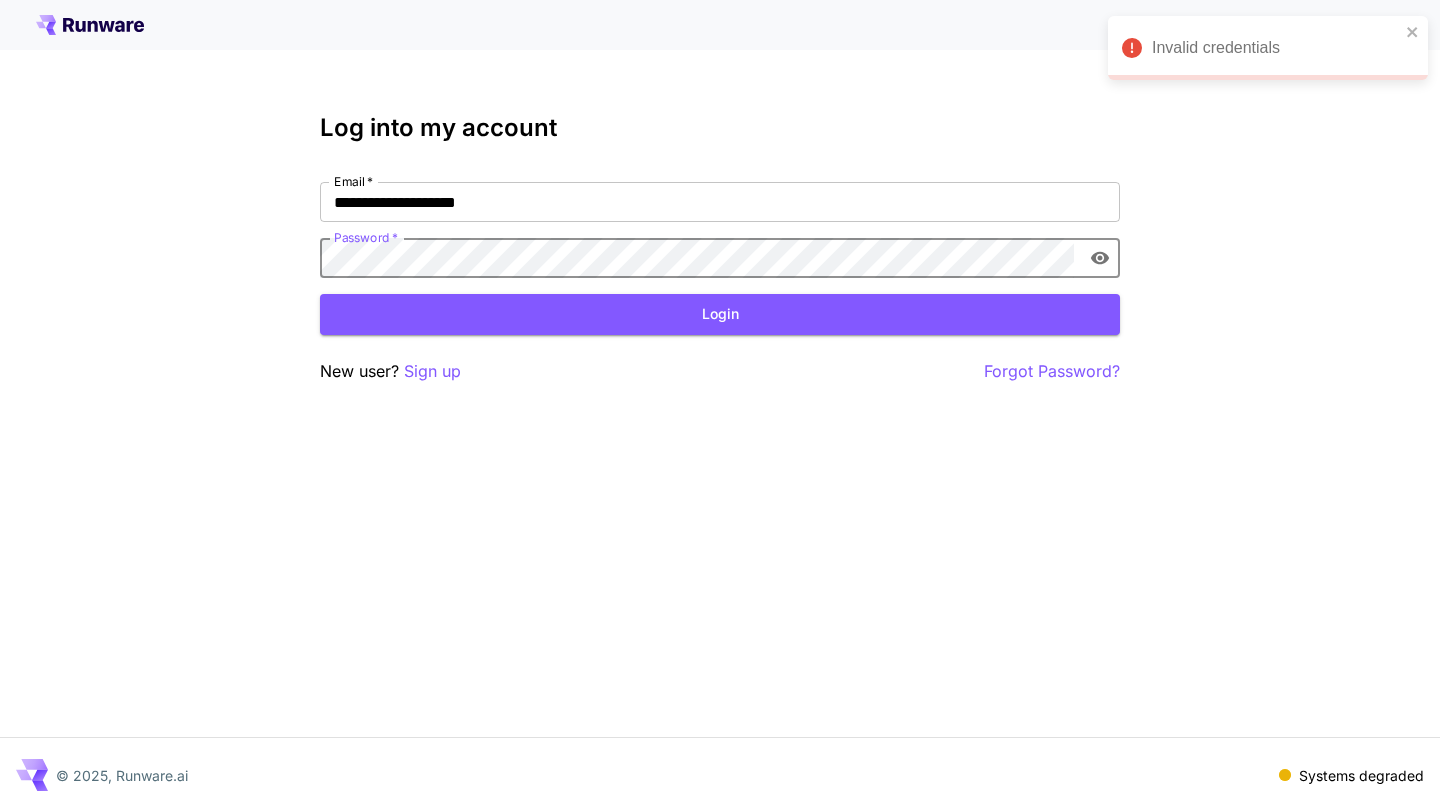 click on "Login" at bounding box center [720, 314] 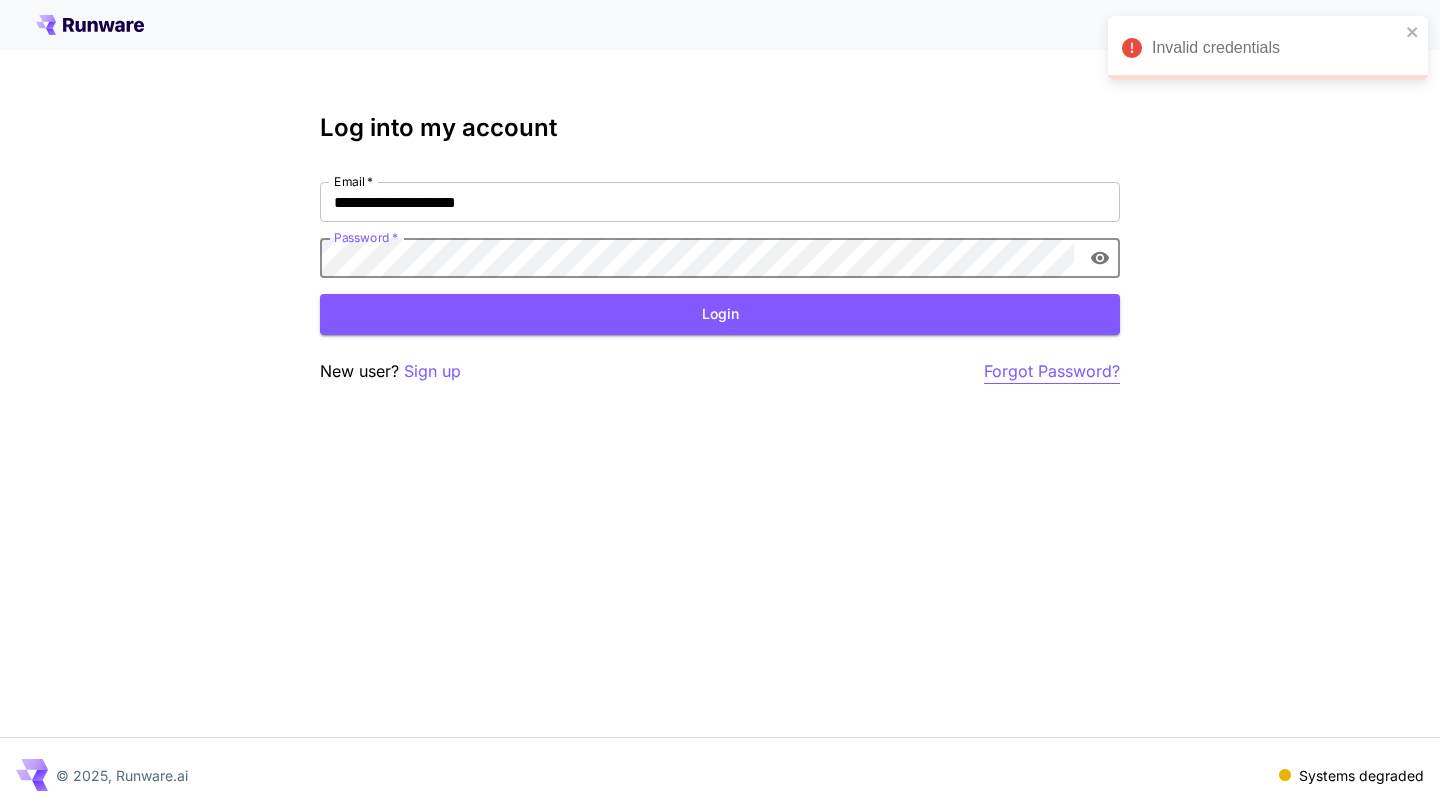 click on "Forgot Password?" at bounding box center (1052, 371) 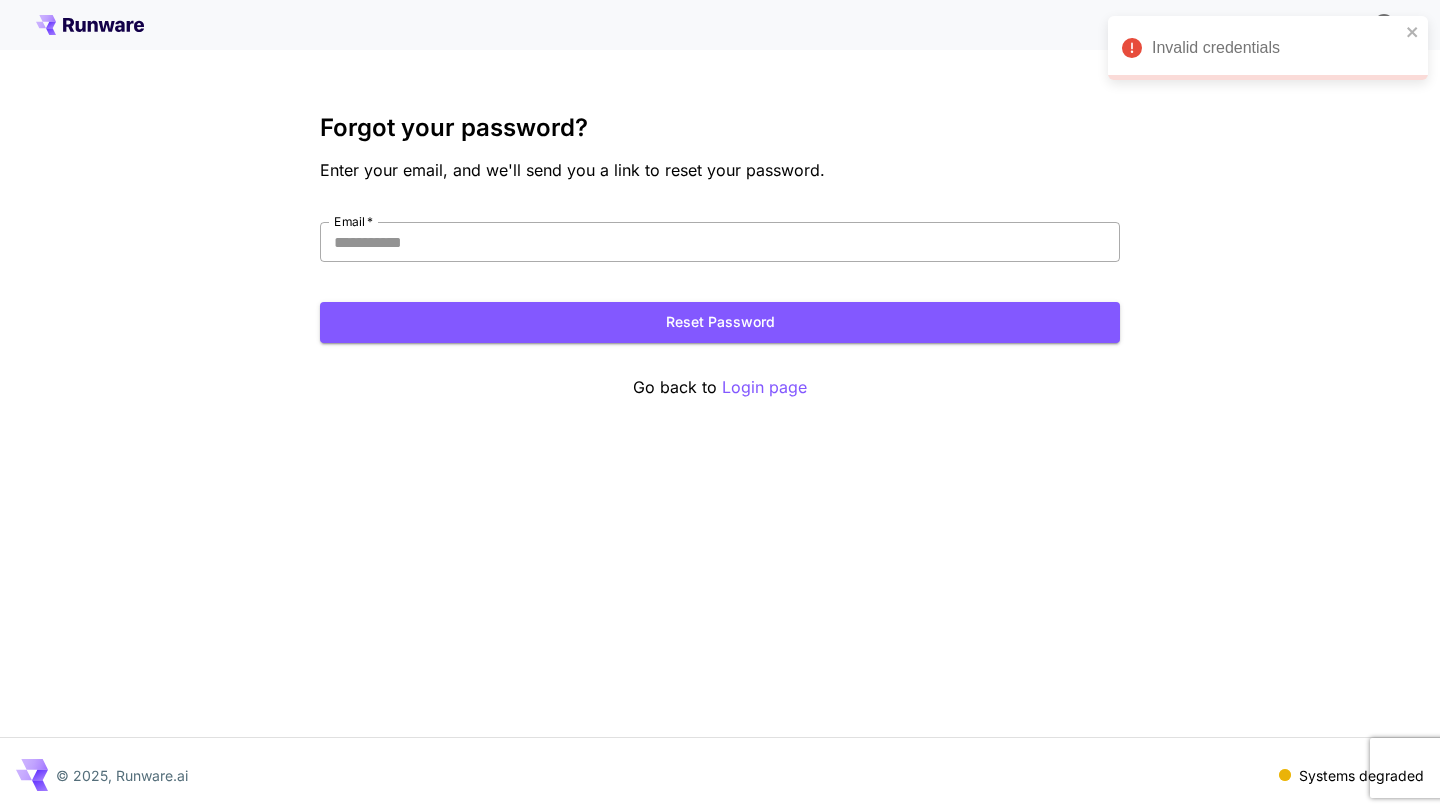 click on "Email   *" at bounding box center [720, 242] 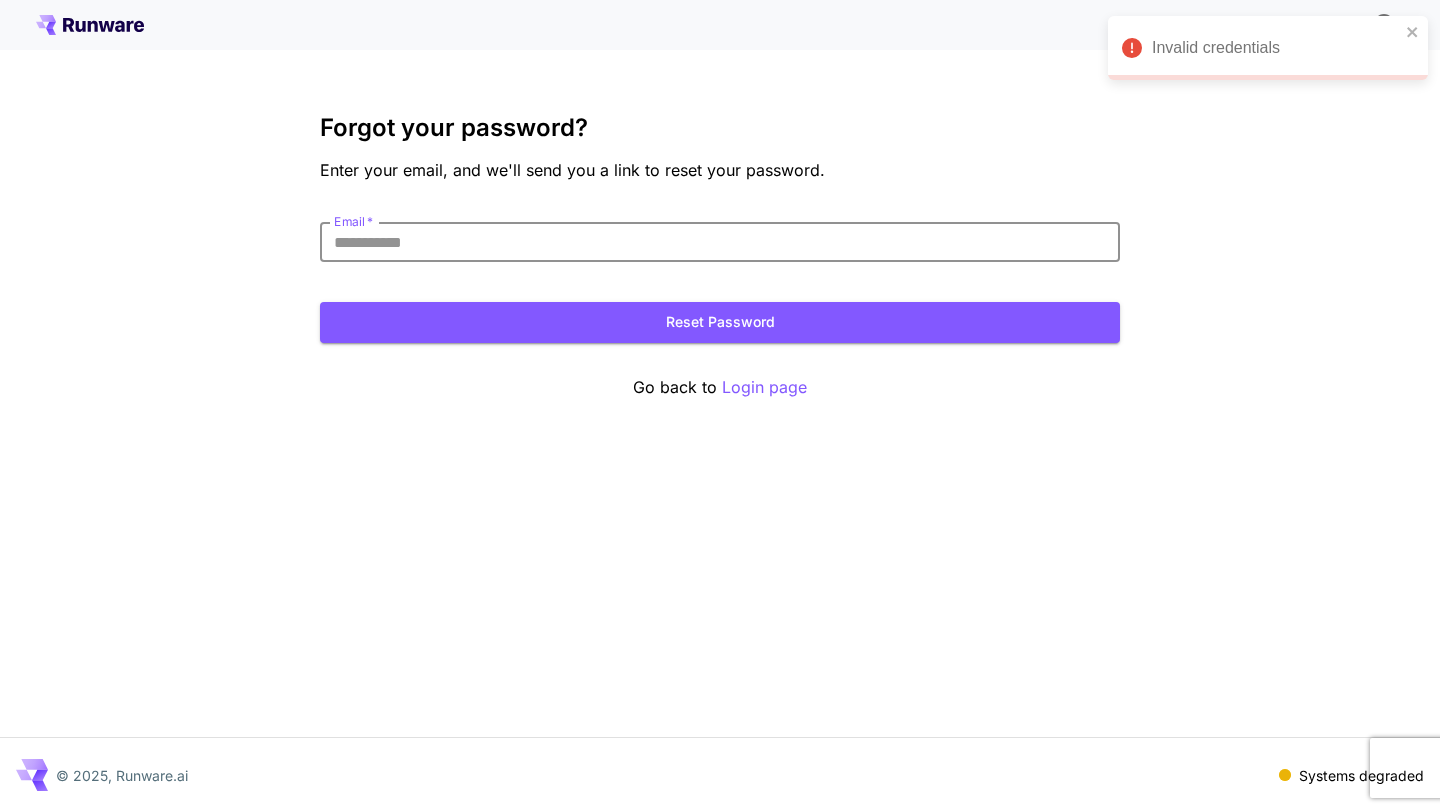 paste on "**********" 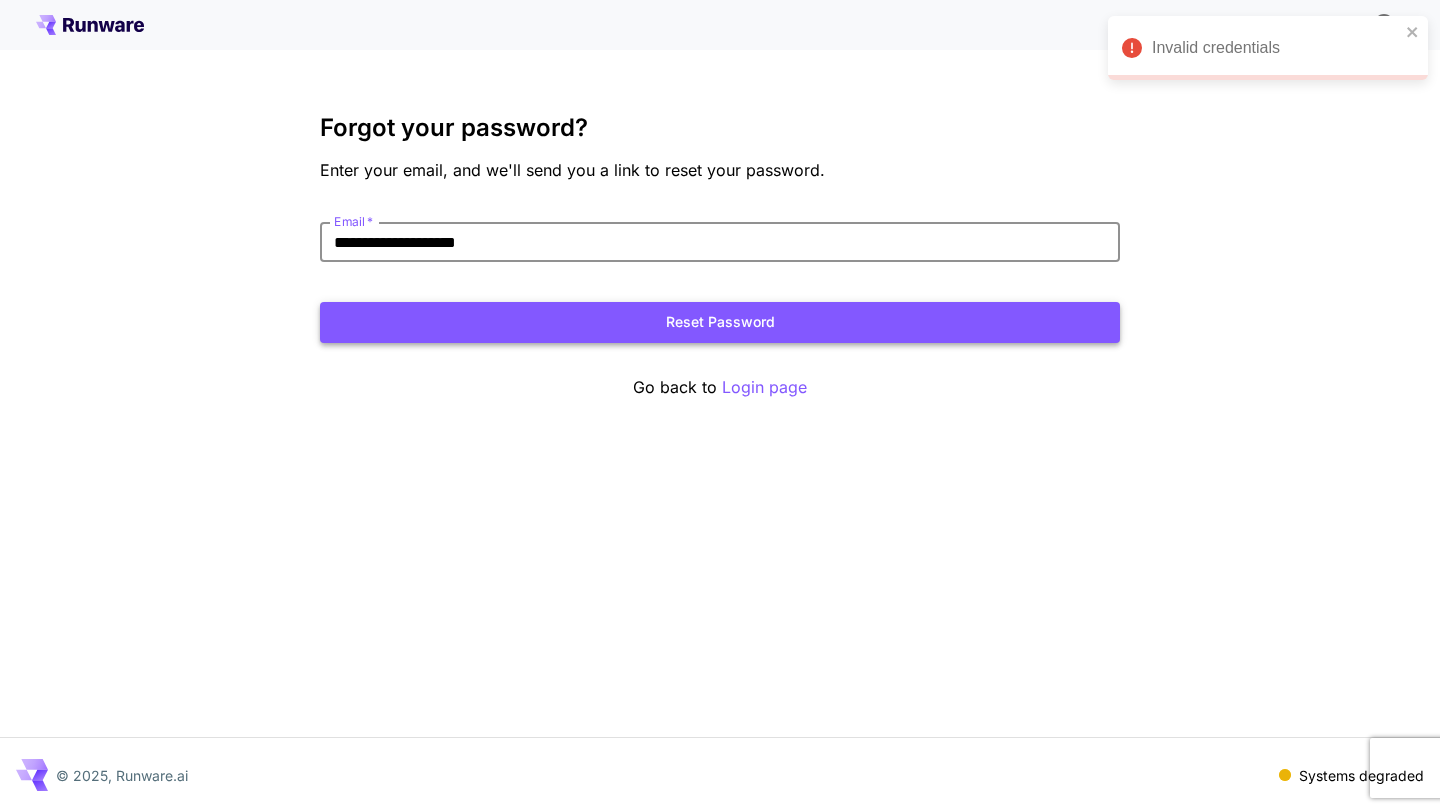 type on "**********" 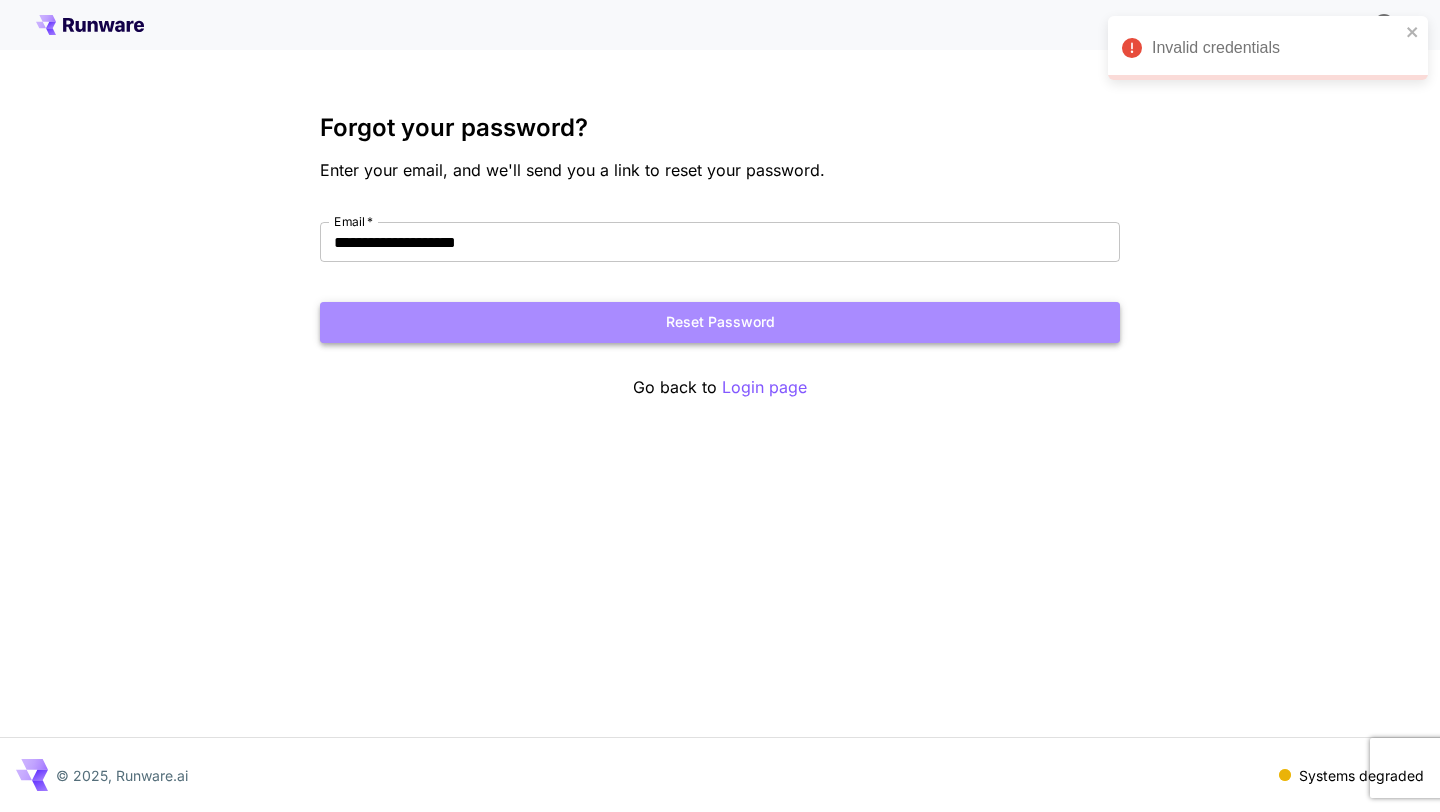 click on "Reset Password" at bounding box center (720, 322) 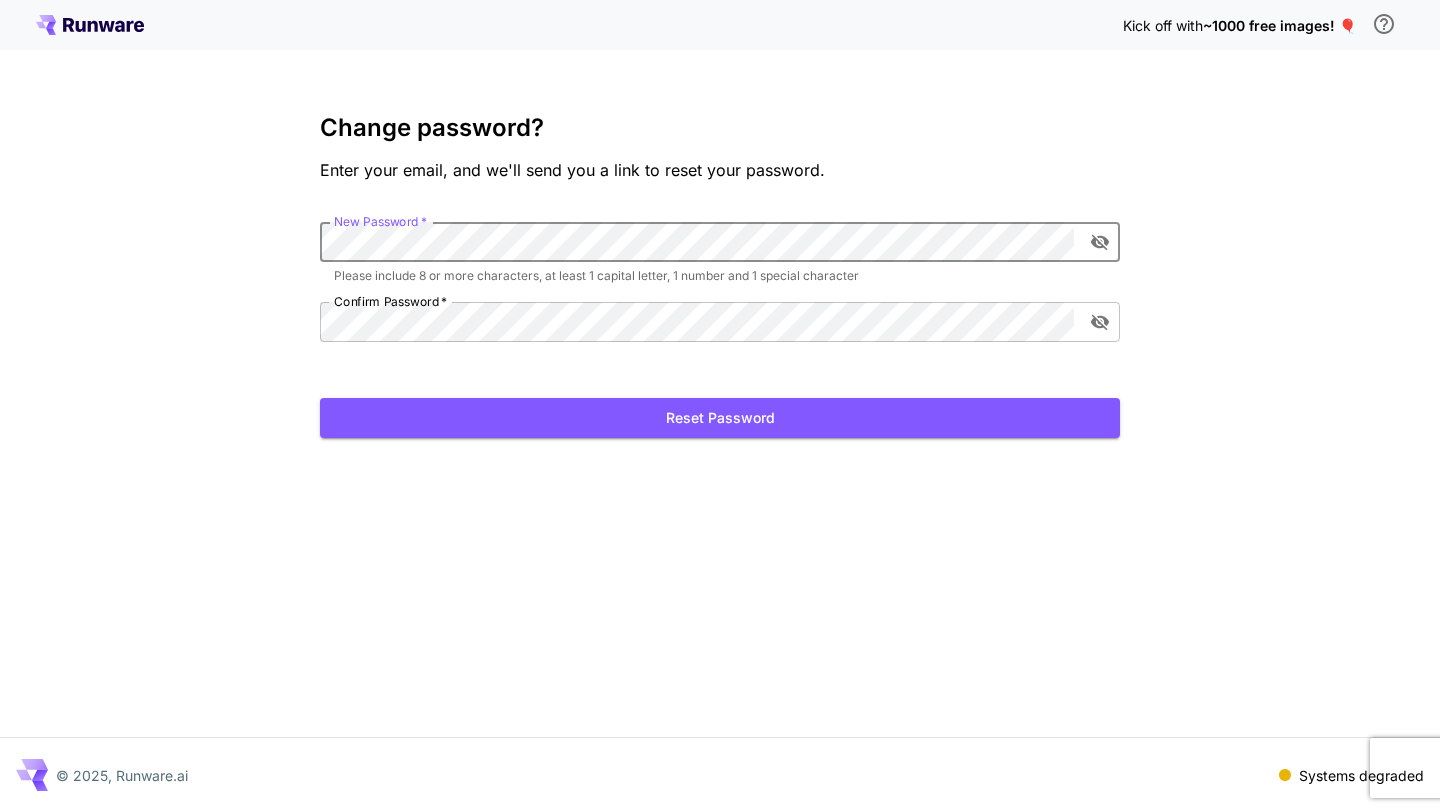 scroll, scrollTop: 0, scrollLeft: 0, axis: both 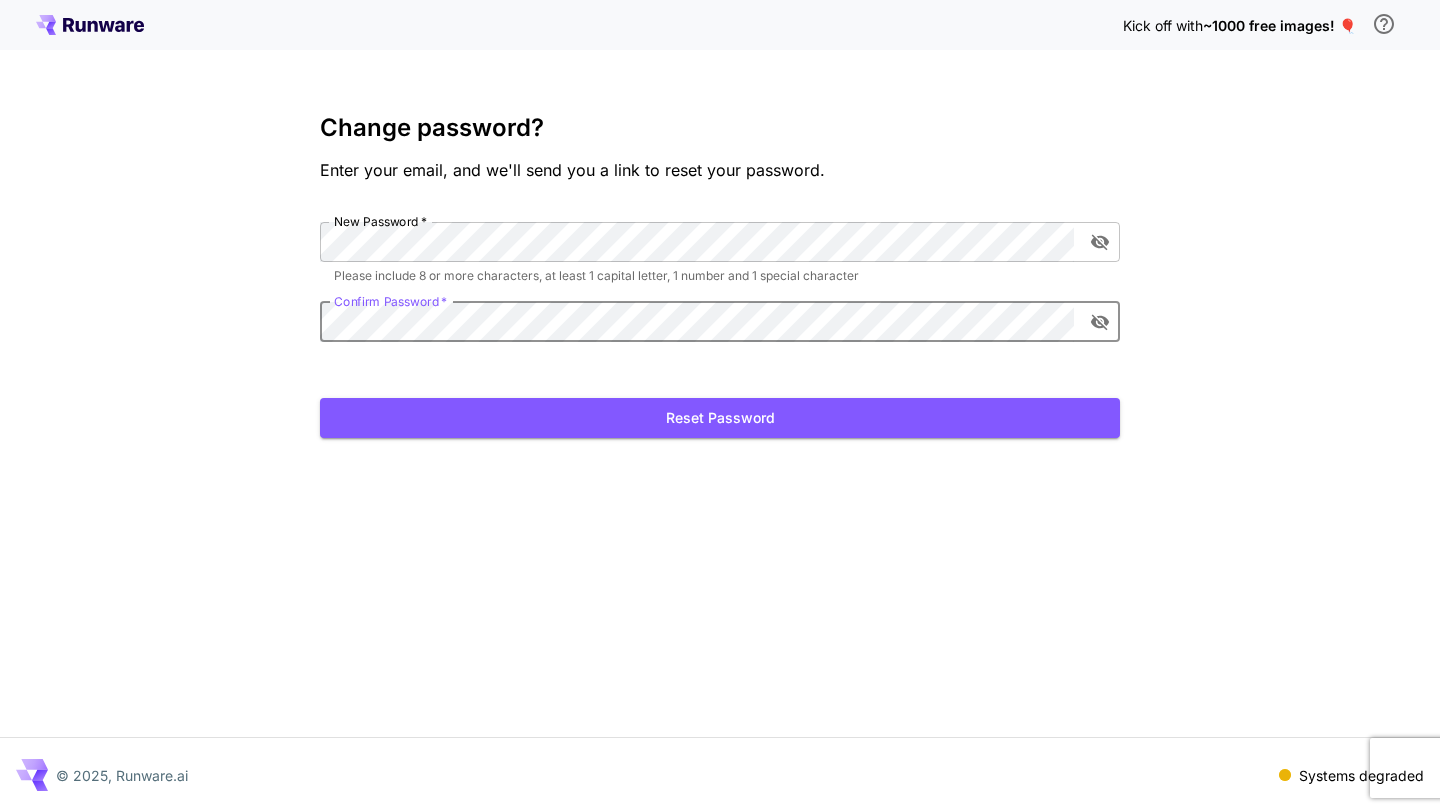 click on "Reset Password" at bounding box center [720, 418] 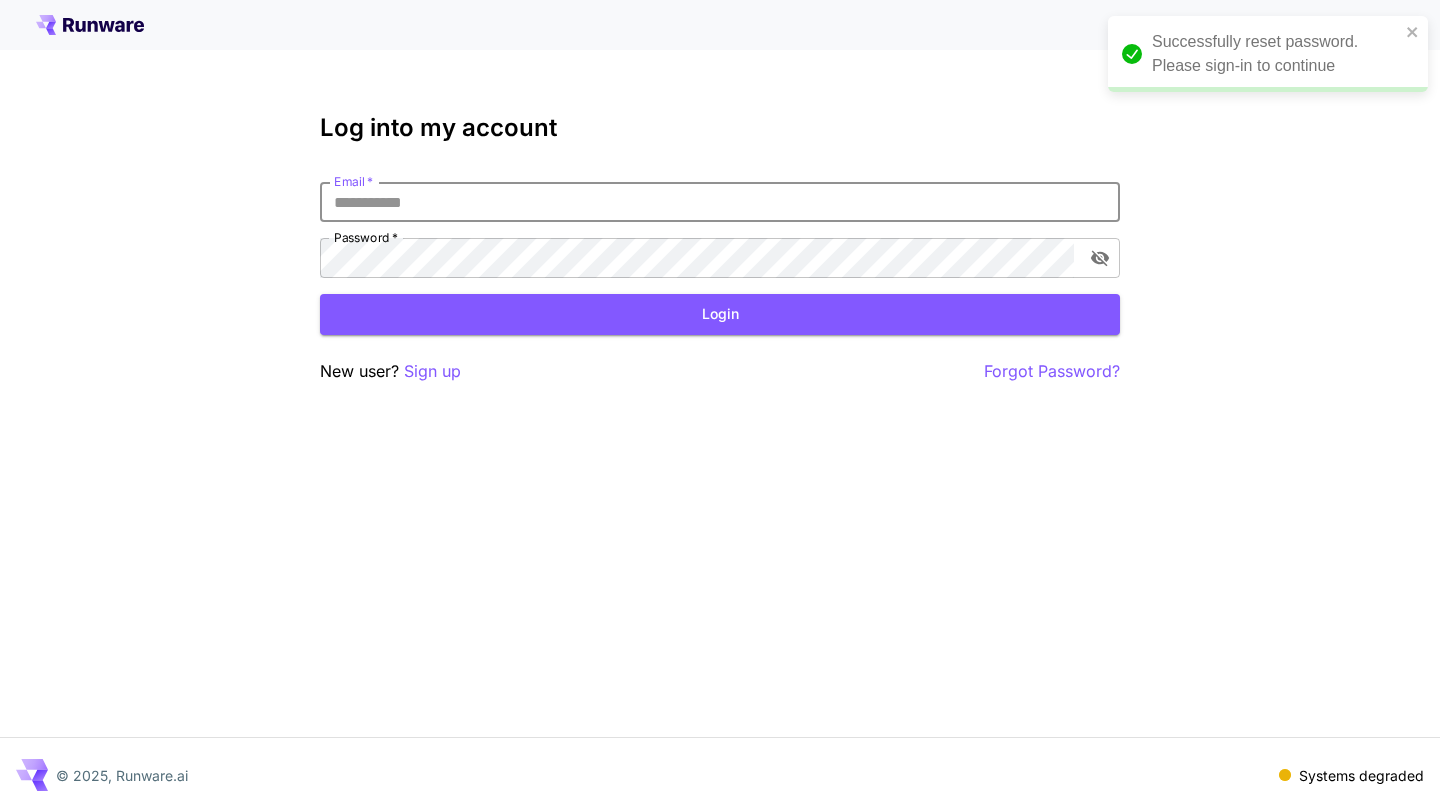 click on "Email   *" at bounding box center (720, 202) 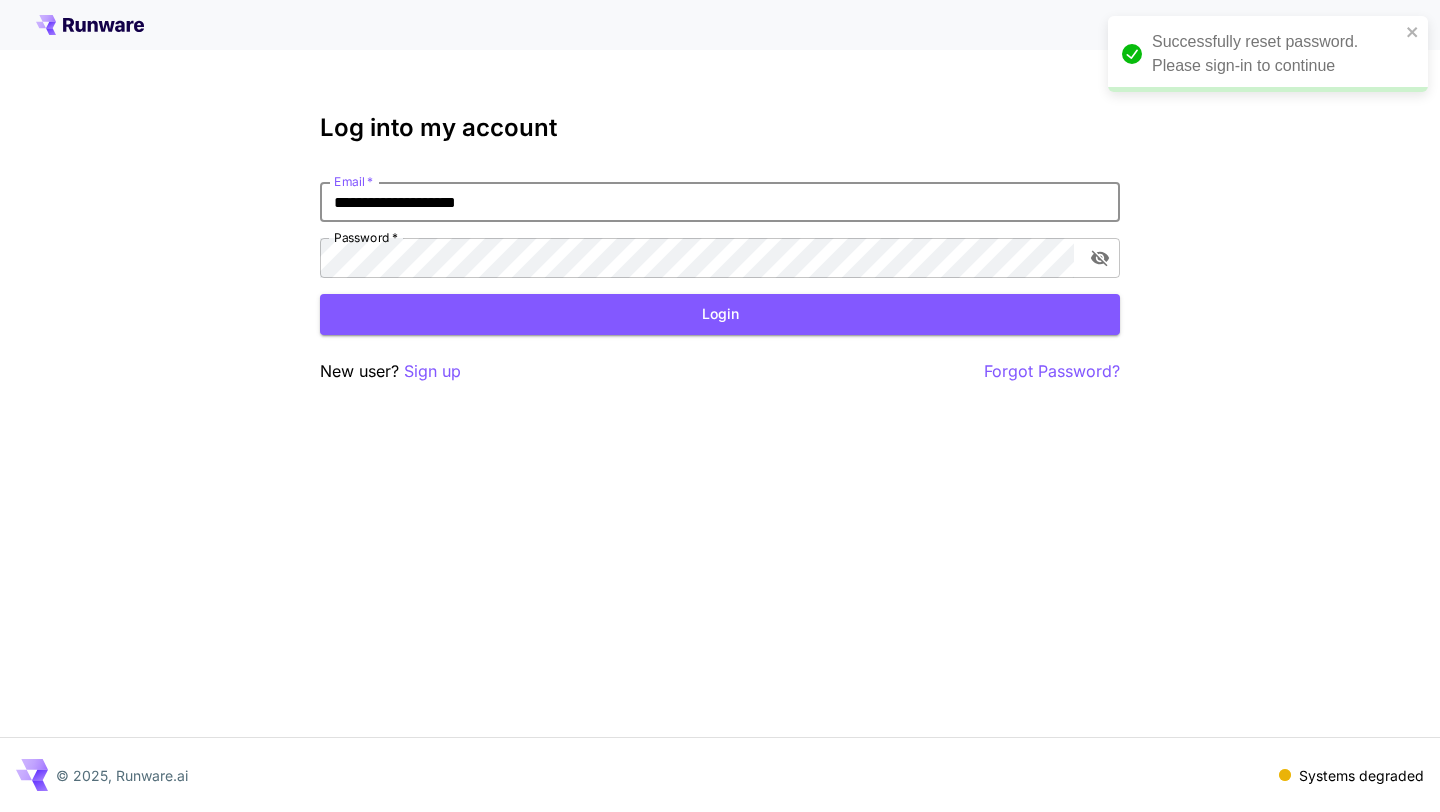 type on "**********" 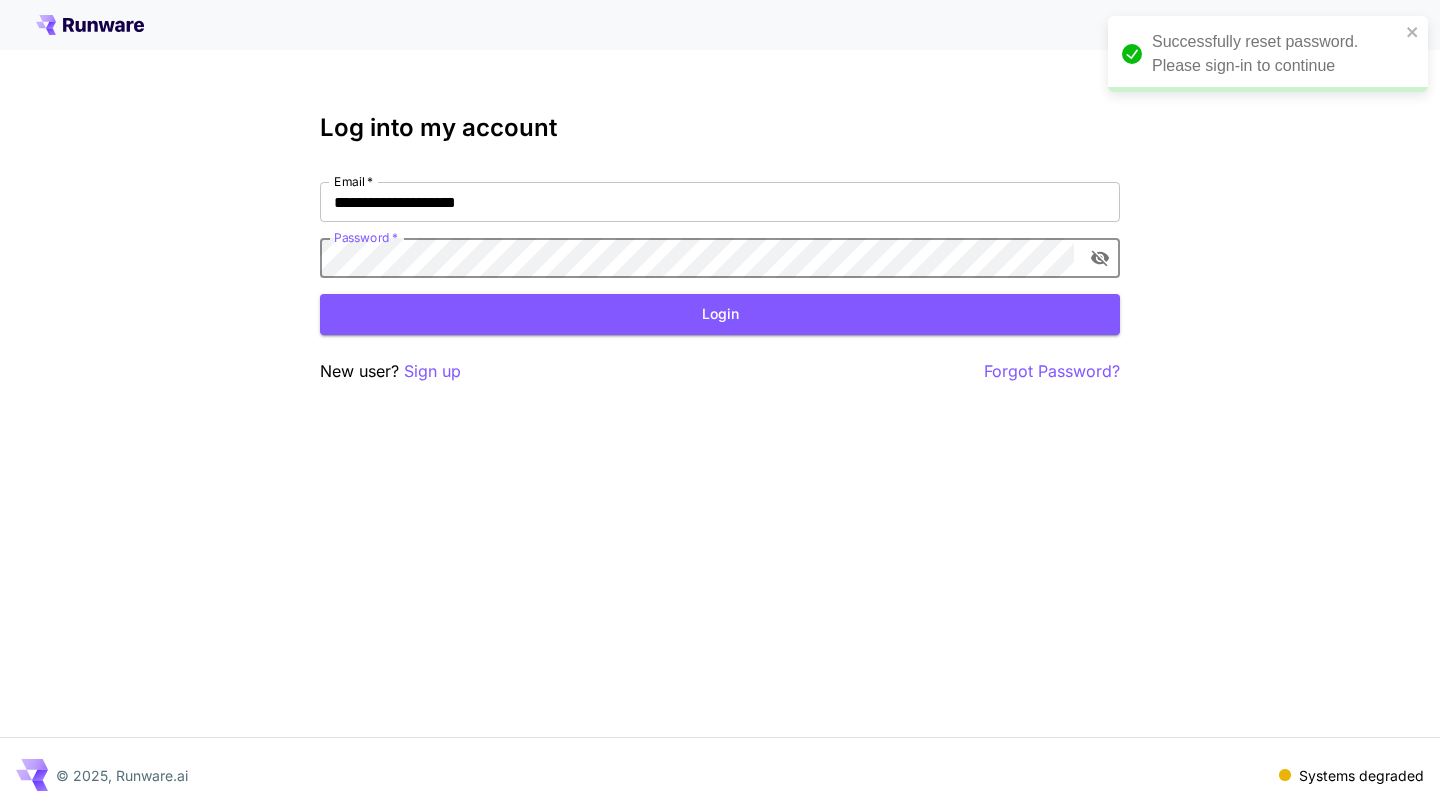 click on "Login" at bounding box center (720, 314) 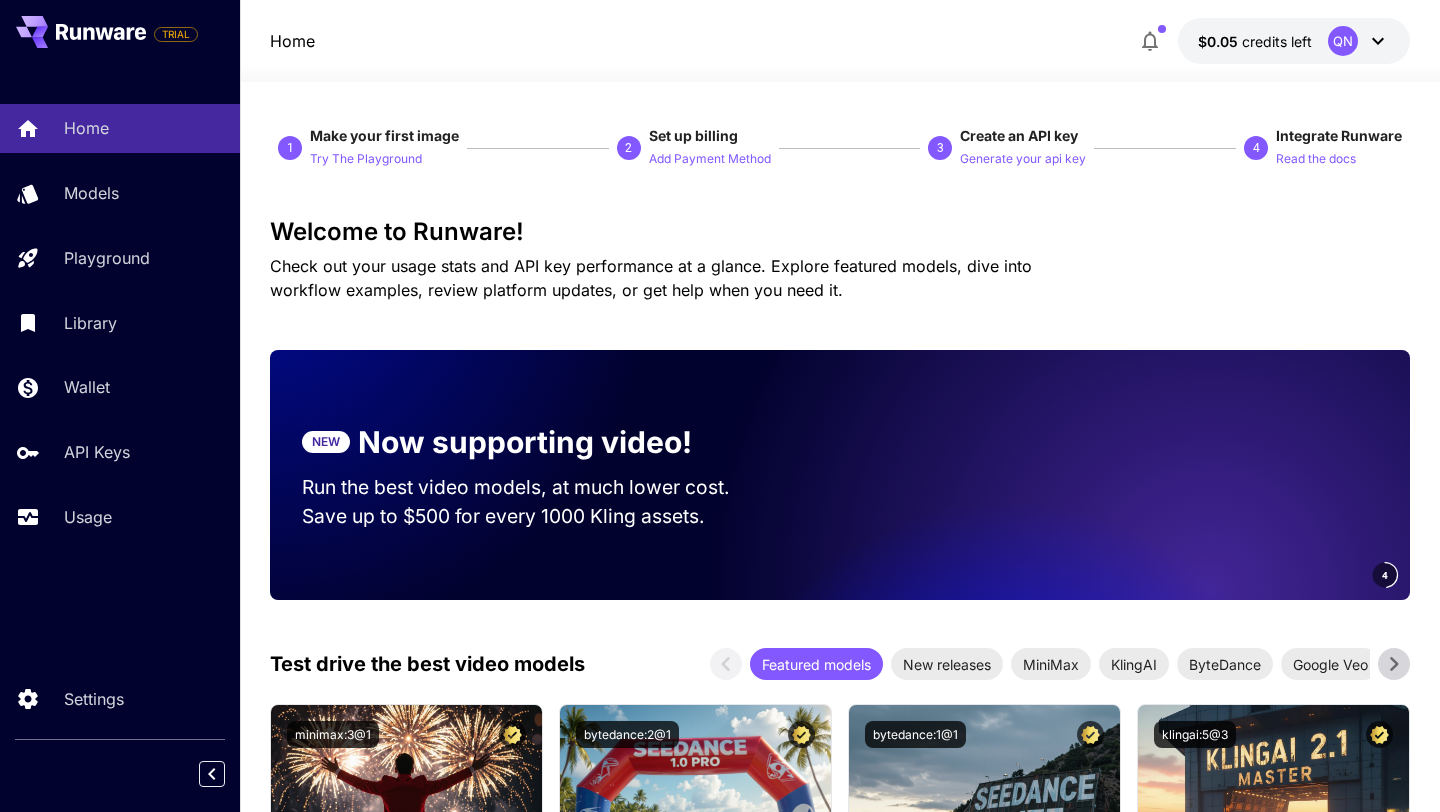 click on "$0.05    credits left  QN" at bounding box center [1294, 41] 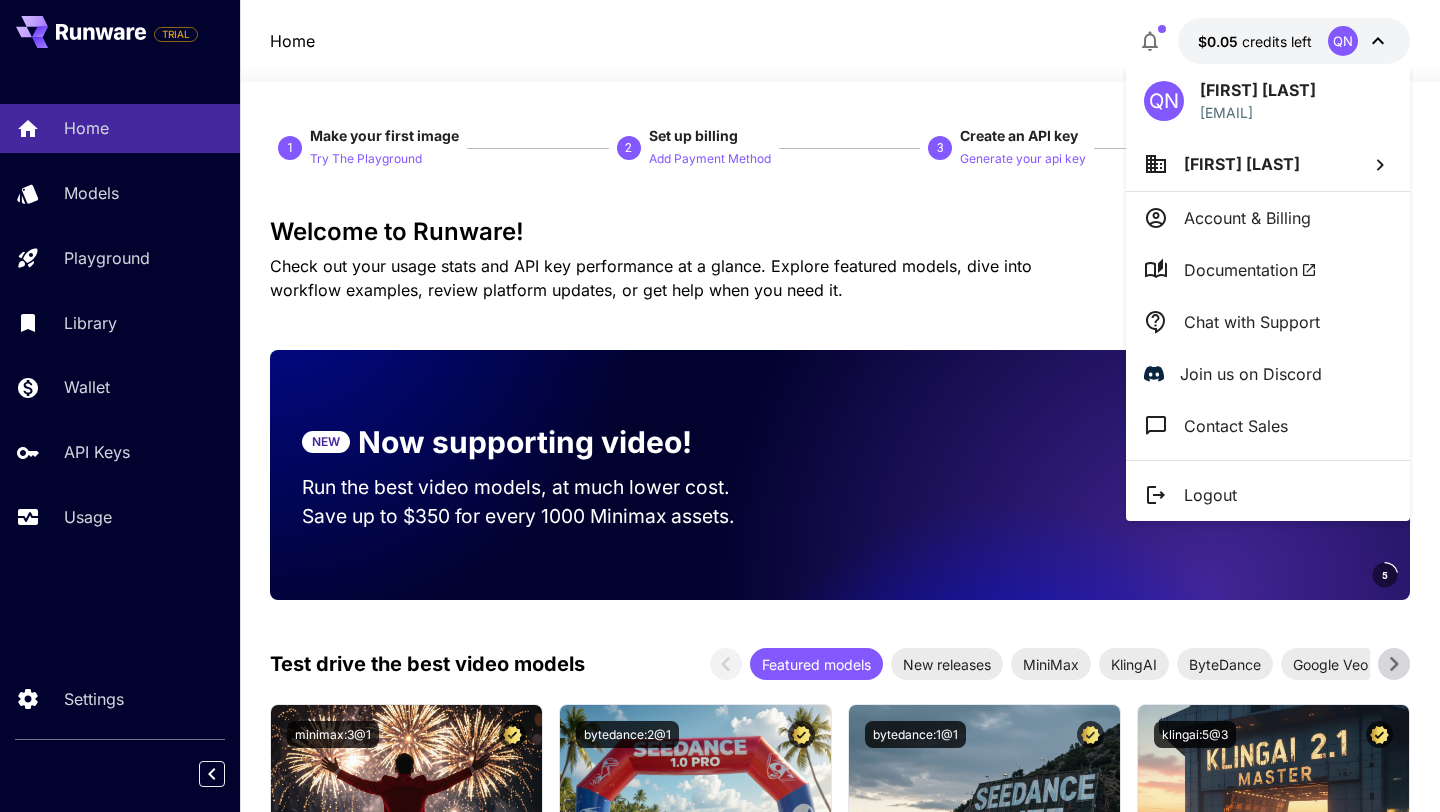 click at bounding box center (720, 406) 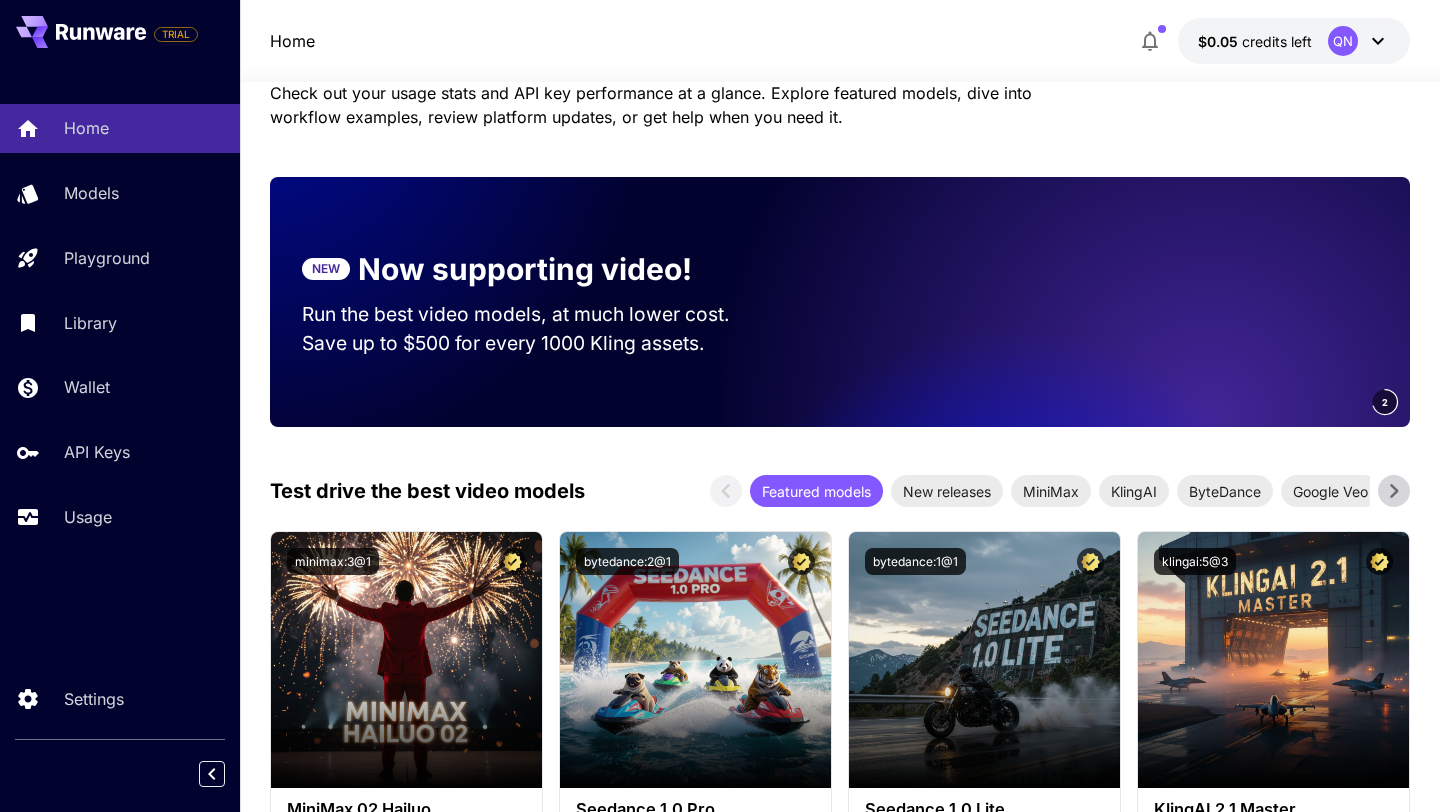 scroll, scrollTop: 130, scrollLeft: 0, axis: vertical 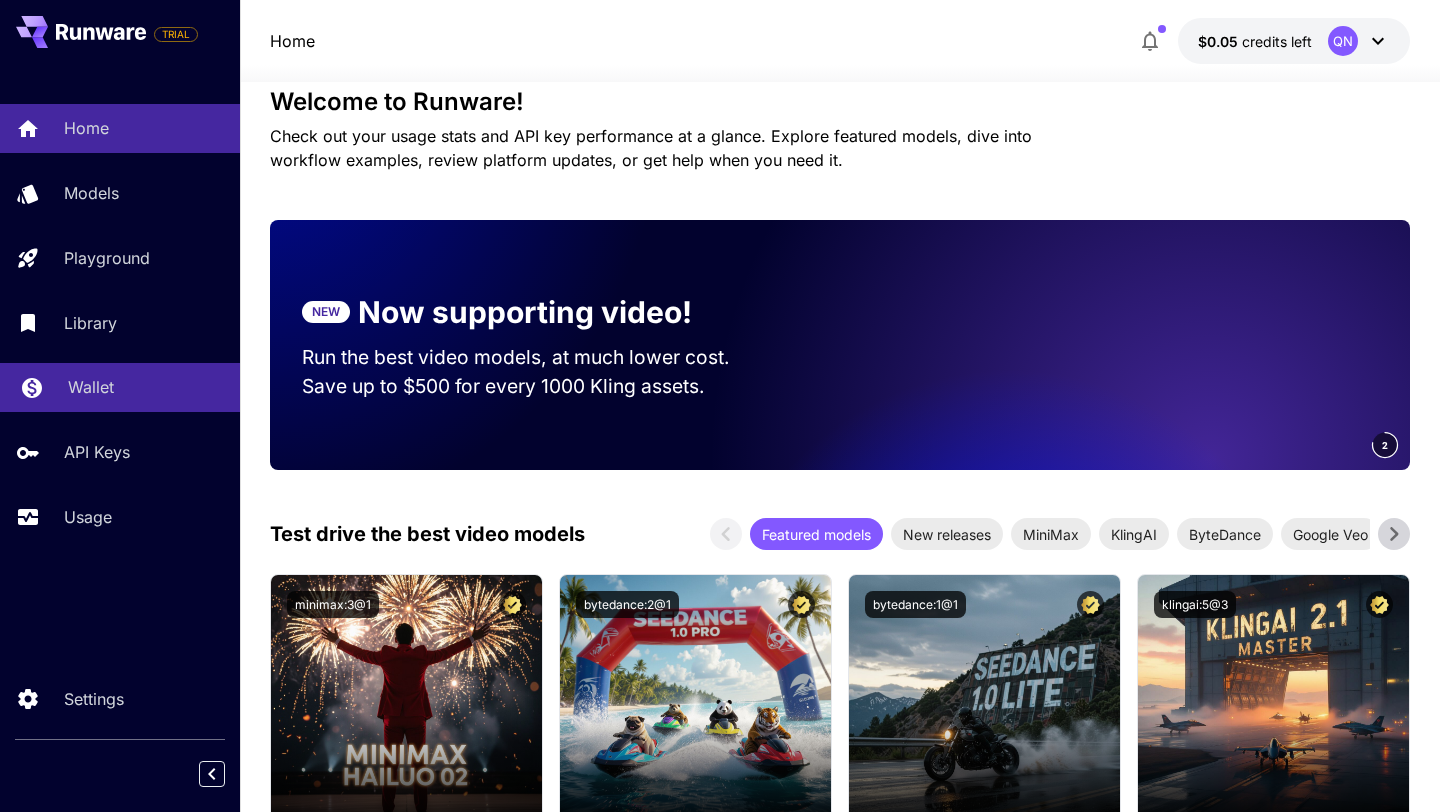 click on "Wallet" at bounding box center [120, 387] 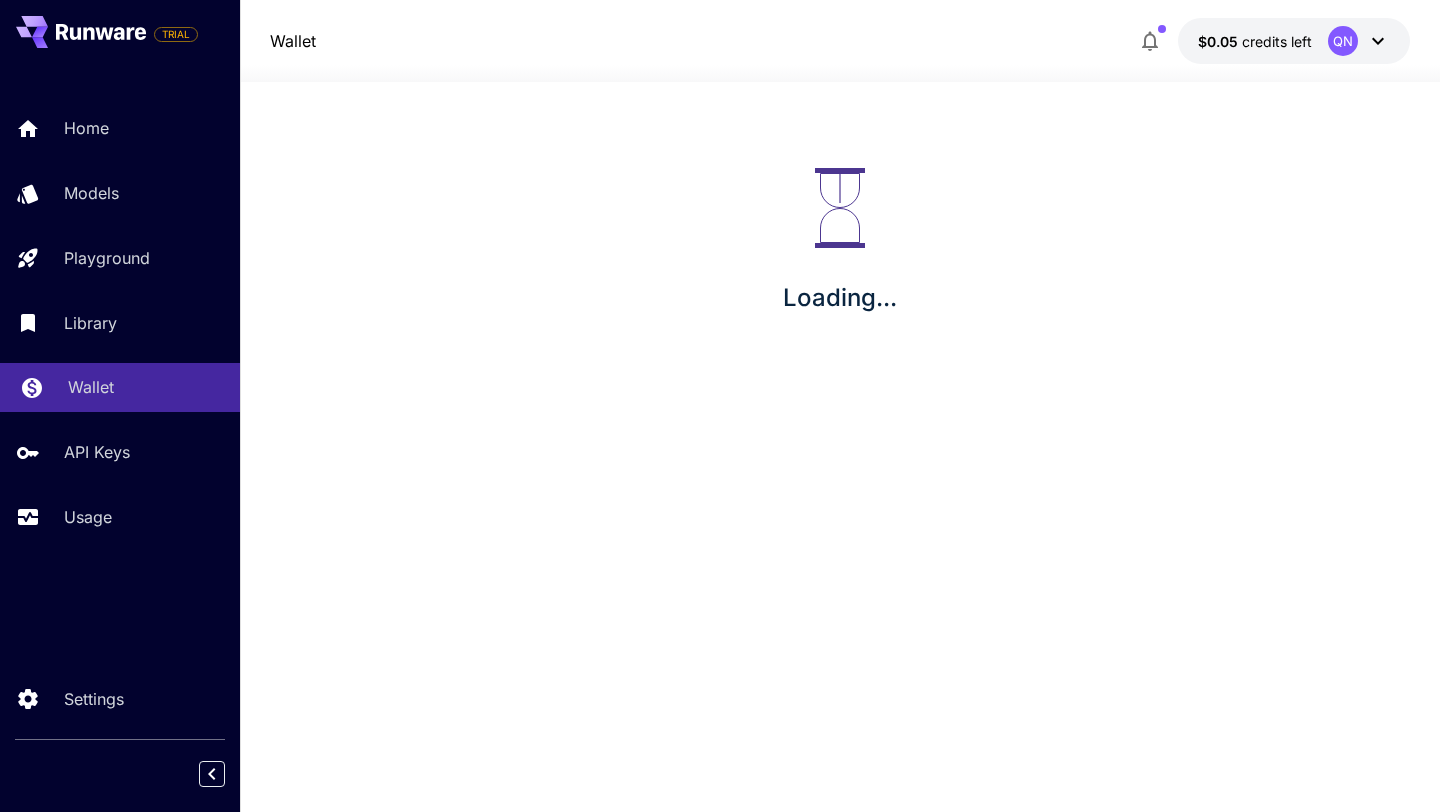 scroll, scrollTop: 0, scrollLeft: 0, axis: both 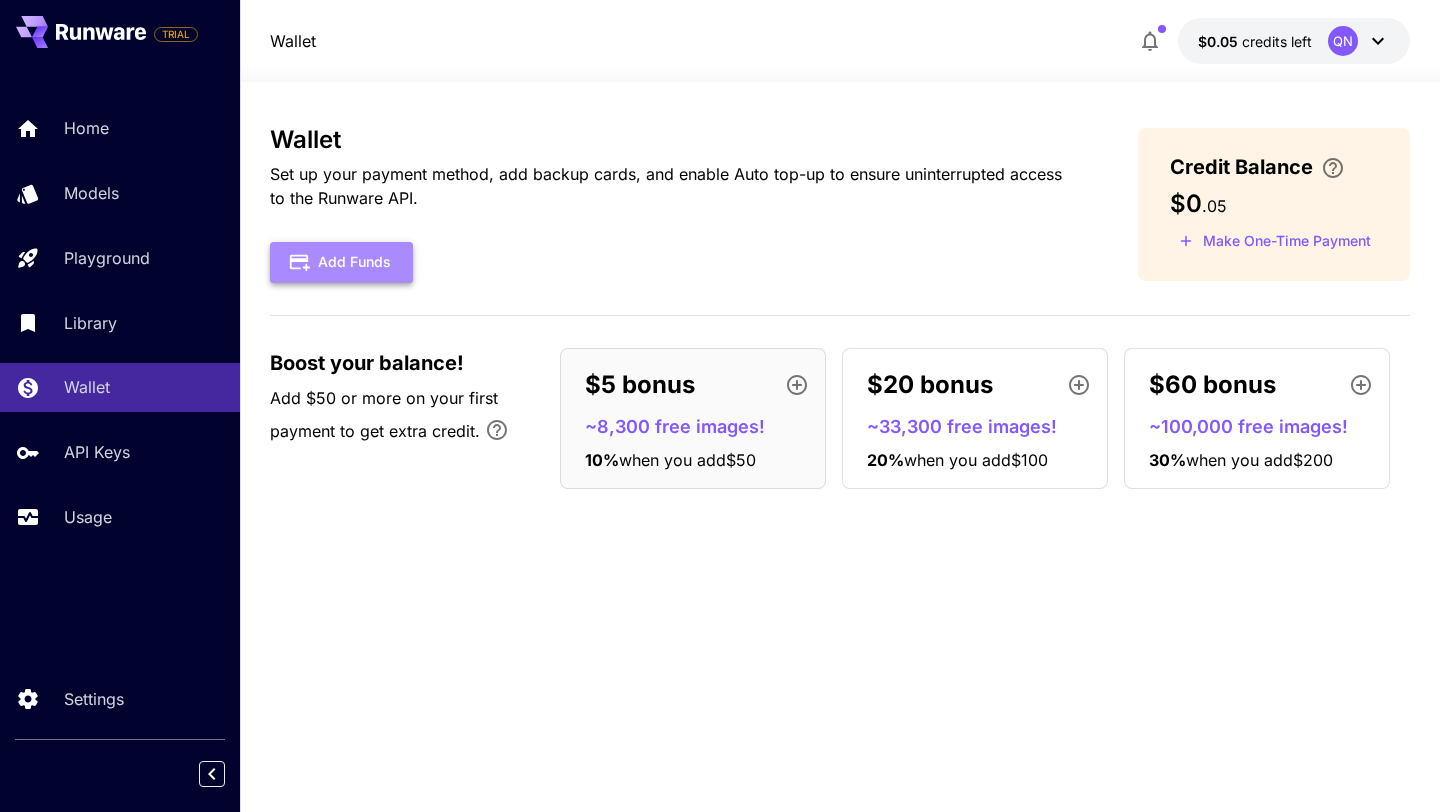 click on "Add Funds" at bounding box center [341, 262] 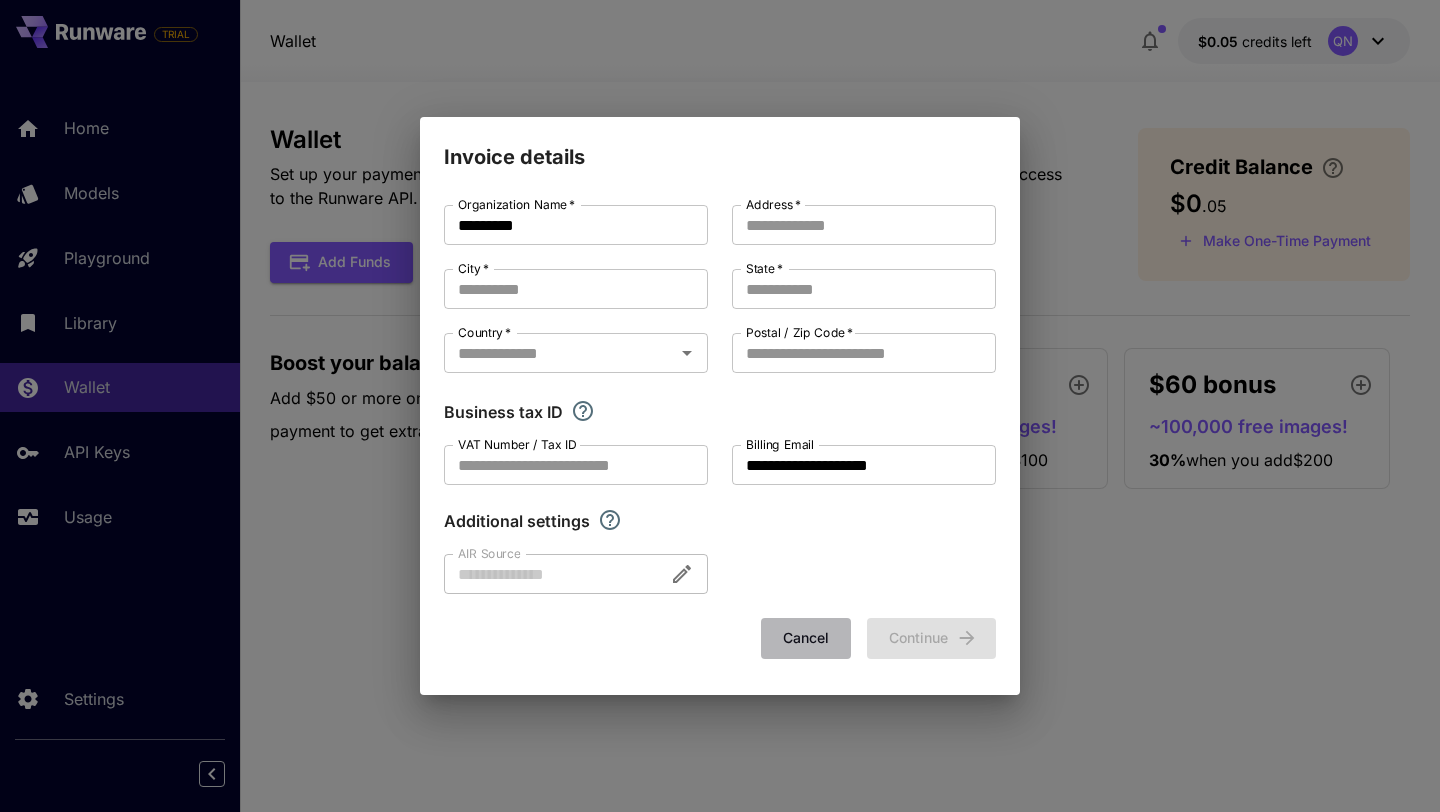 click on "Cancel" at bounding box center [806, 638] 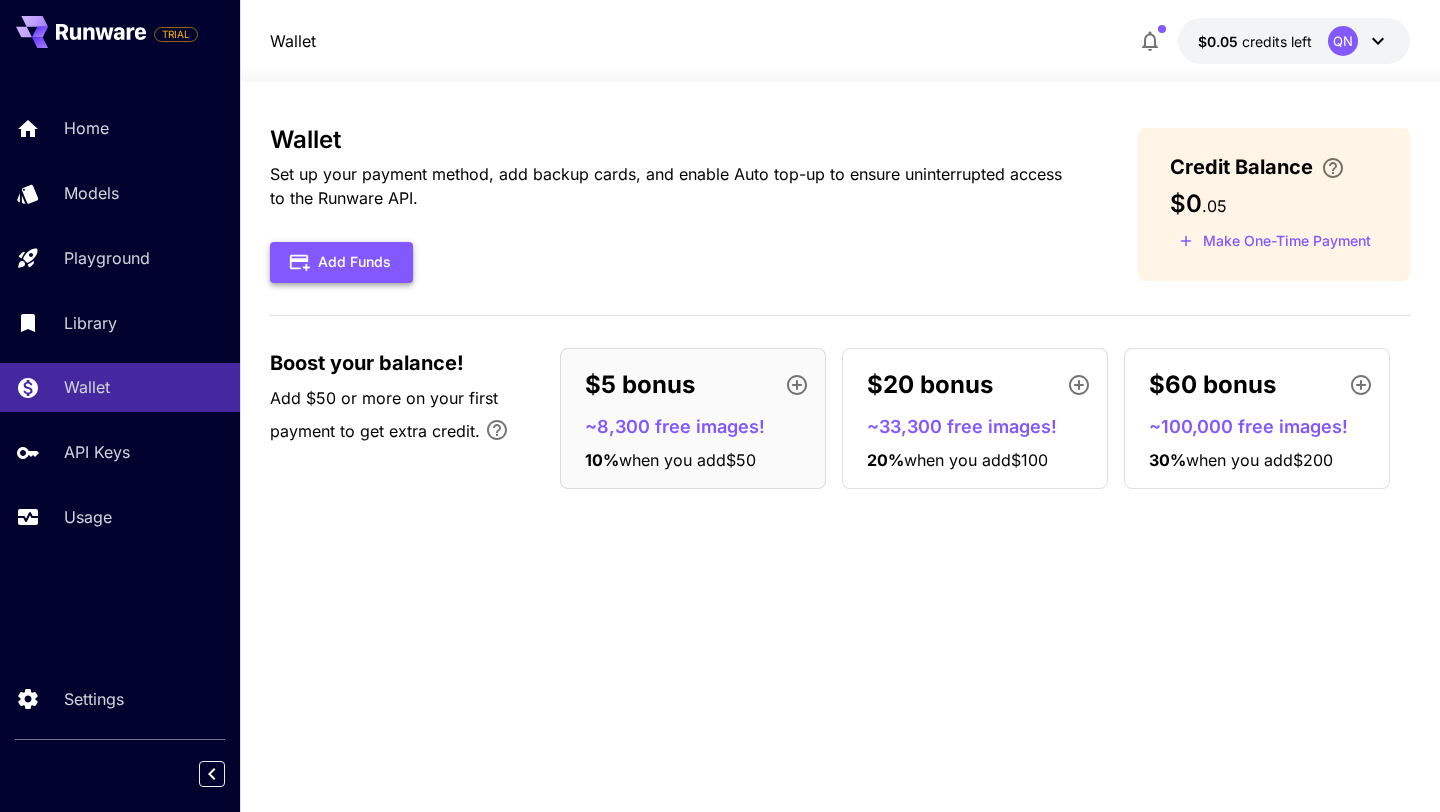 click on "Add Funds" at bounding box center (341, 262) 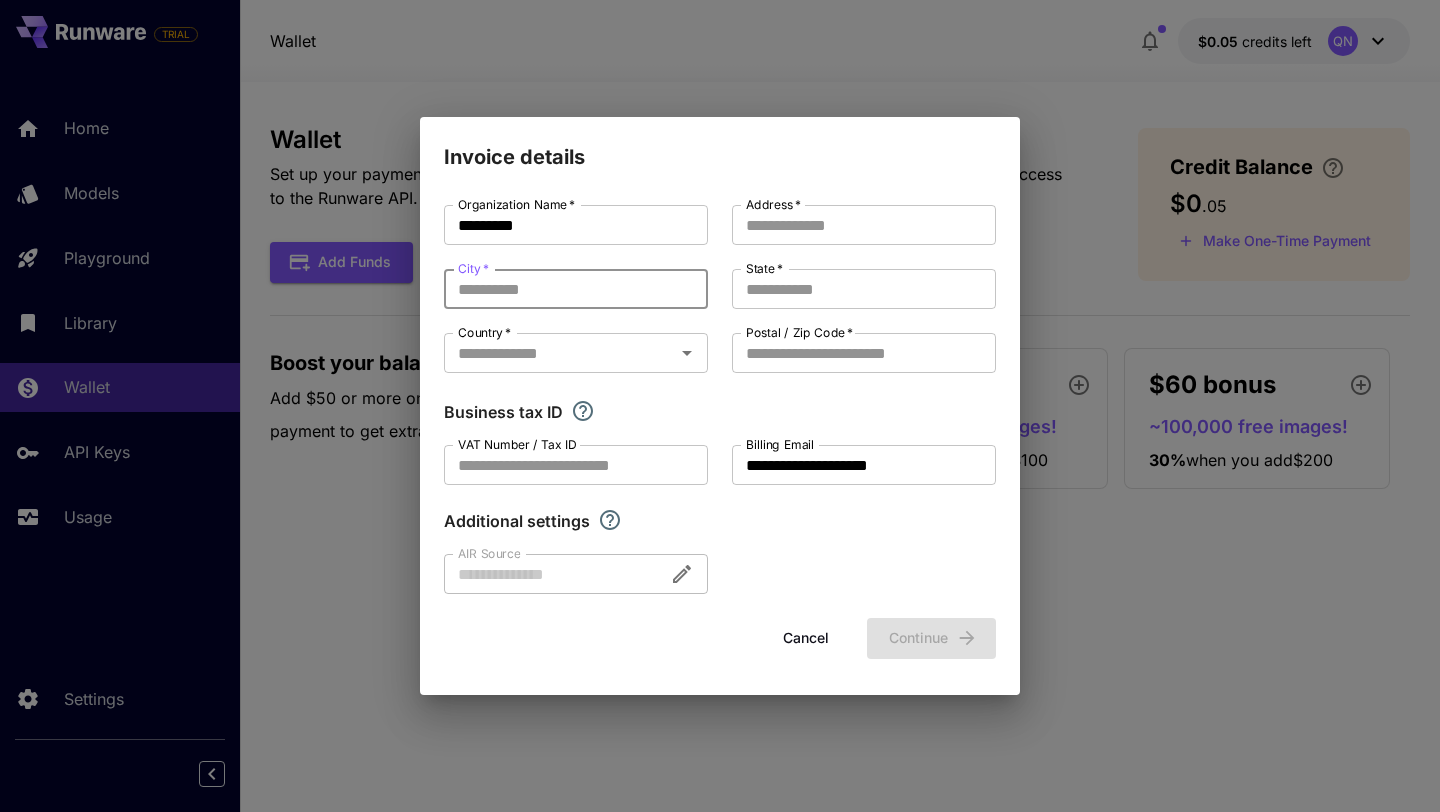 click on "City   *" at bounding box center (576, 289) 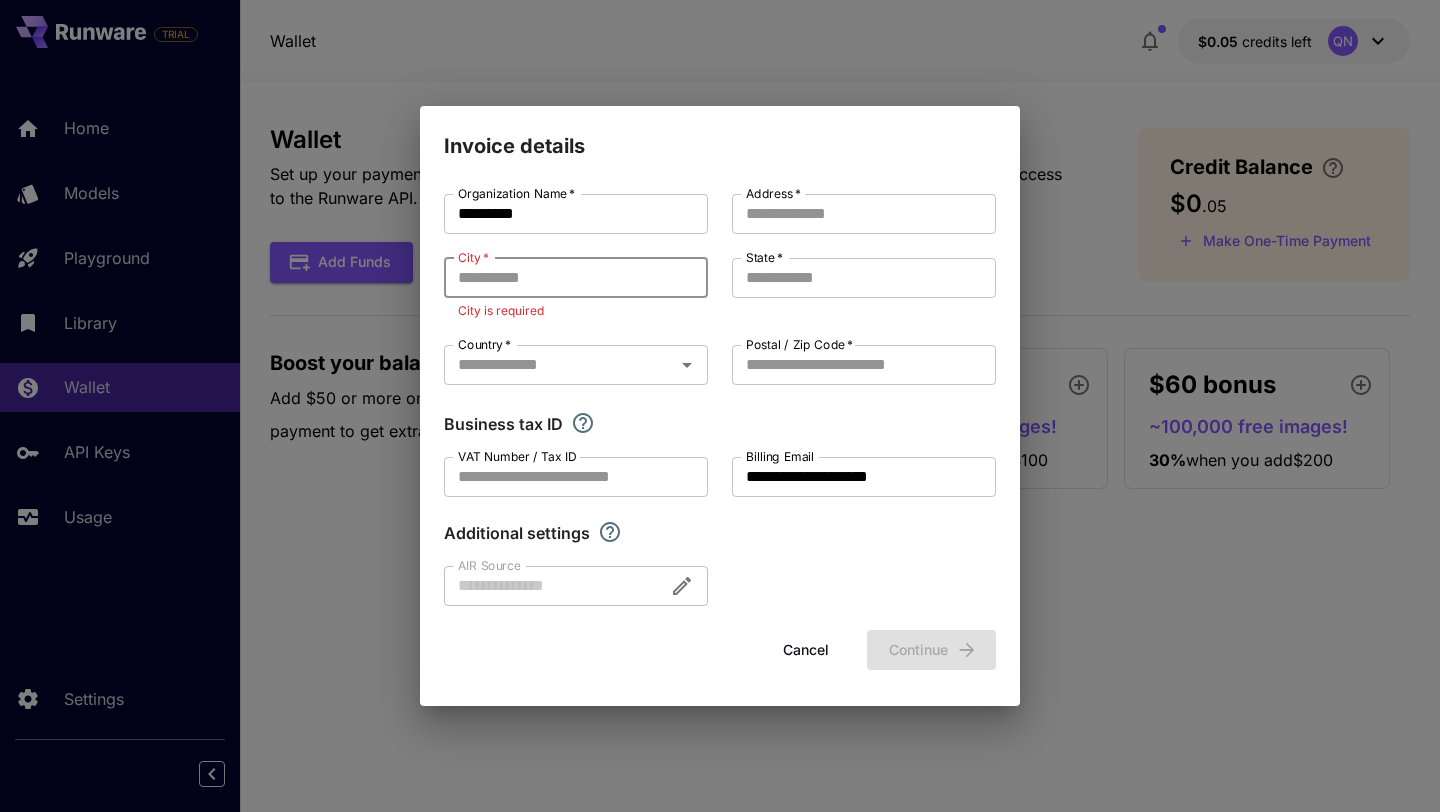 click on "**********" at bounding box center [720, 406] 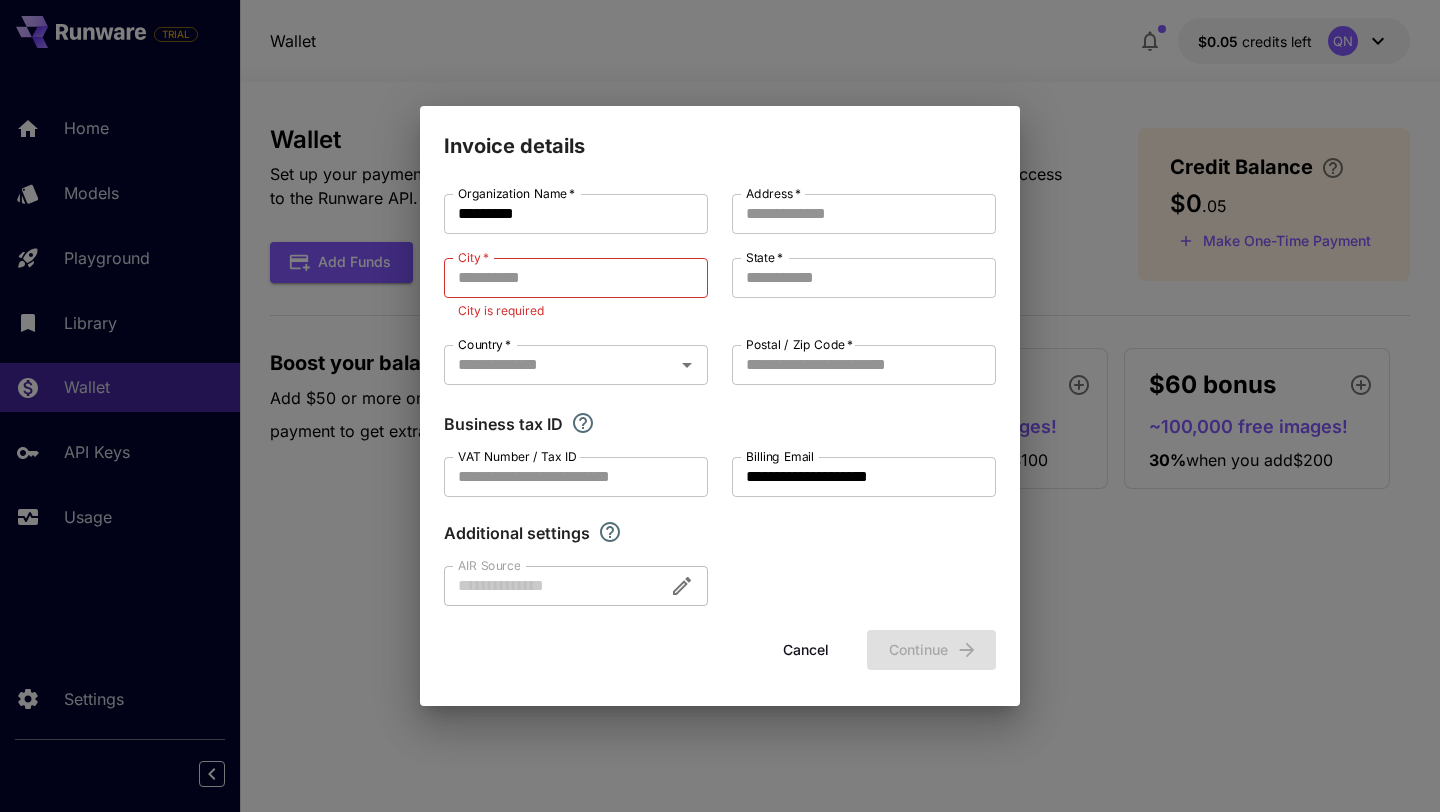 click on "Cancel" at bounding box center [806, 650] 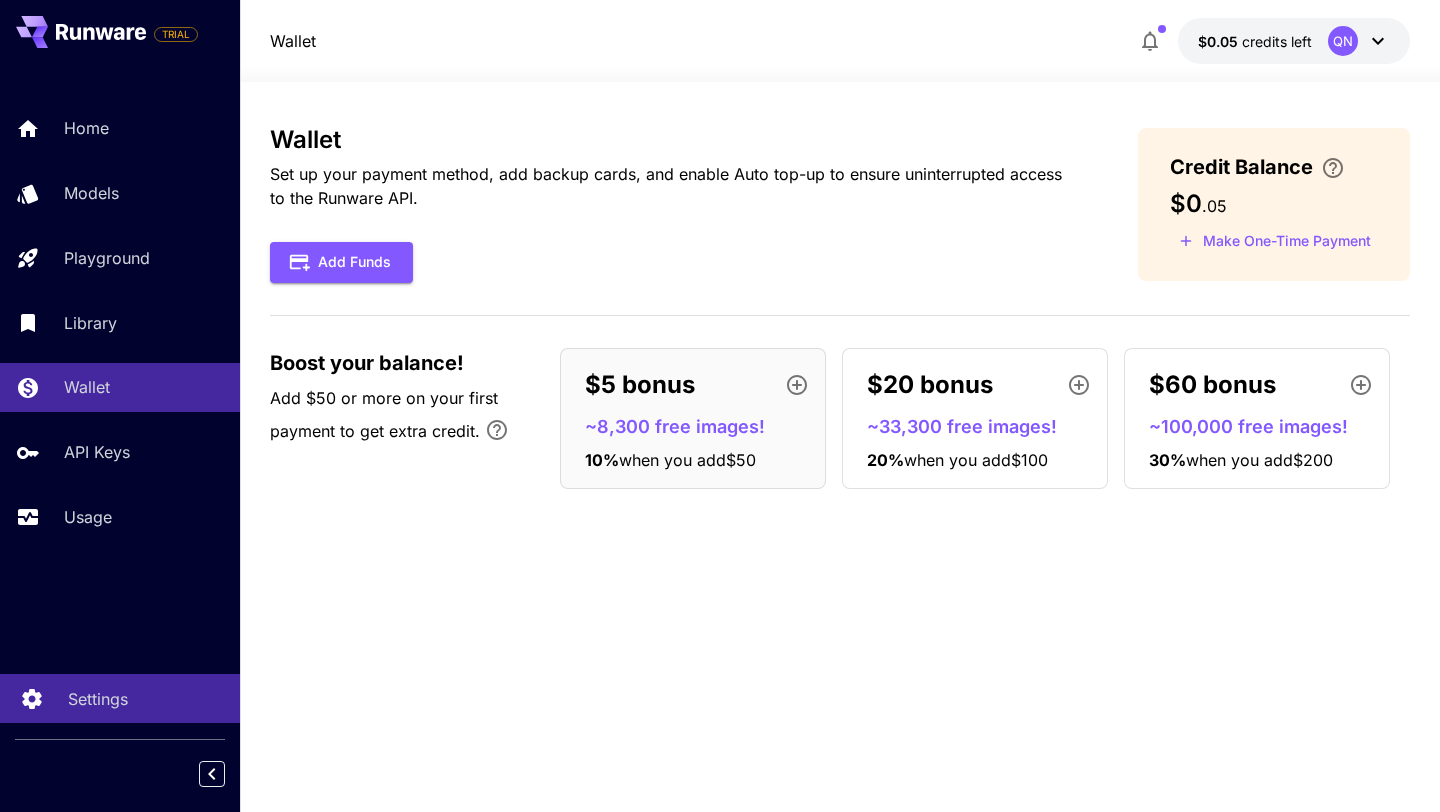 click on "Settings" at bounding box center (120, 698) 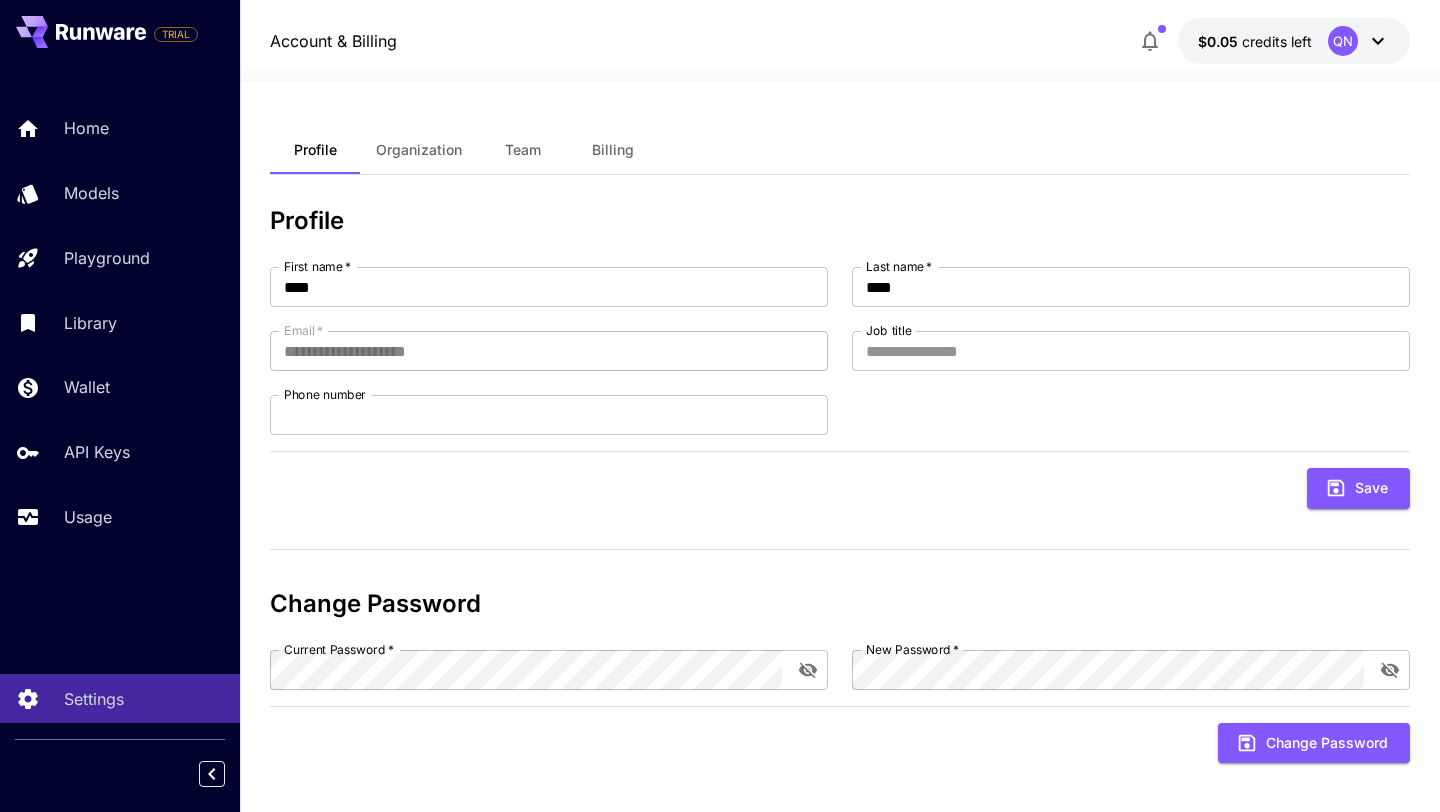 scroll, scrollTop: 11, scrollLeft: 0, axis: vertical 